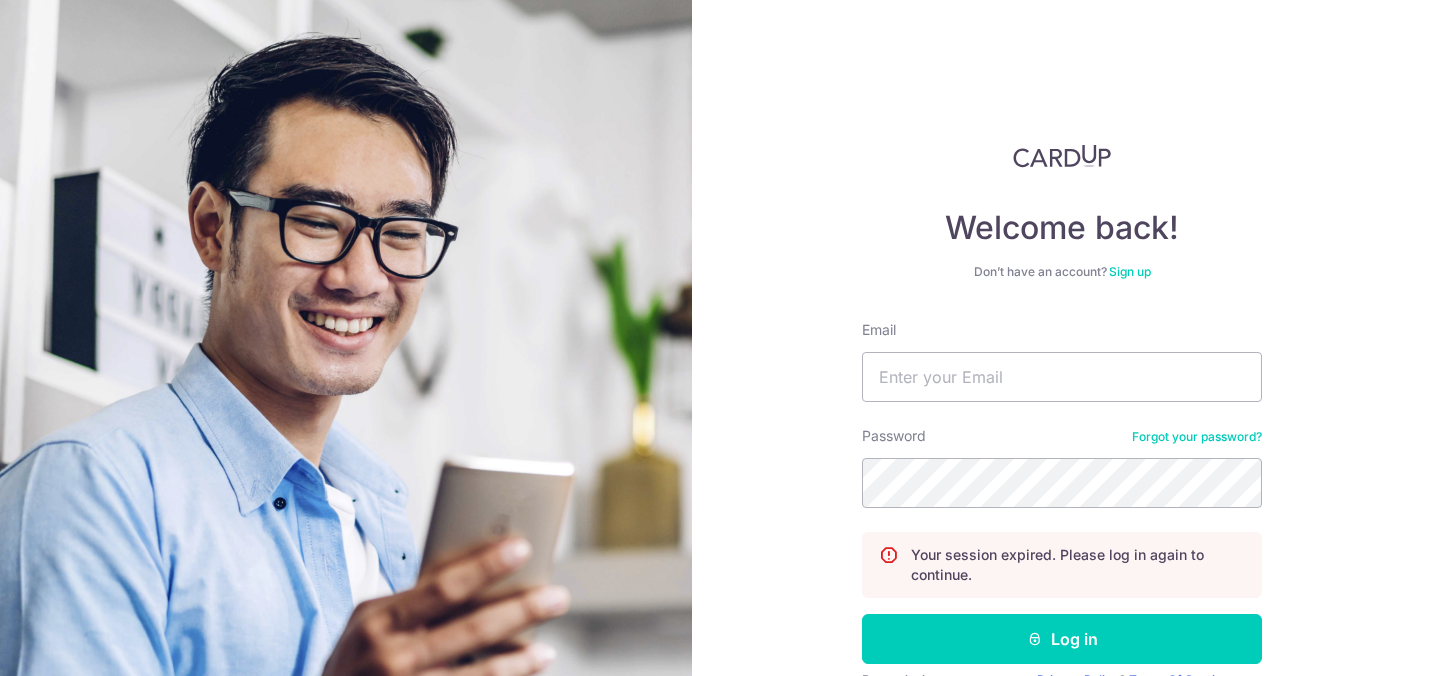 scroll, scrollTop: 0, scrollLeft: 0, axis: both 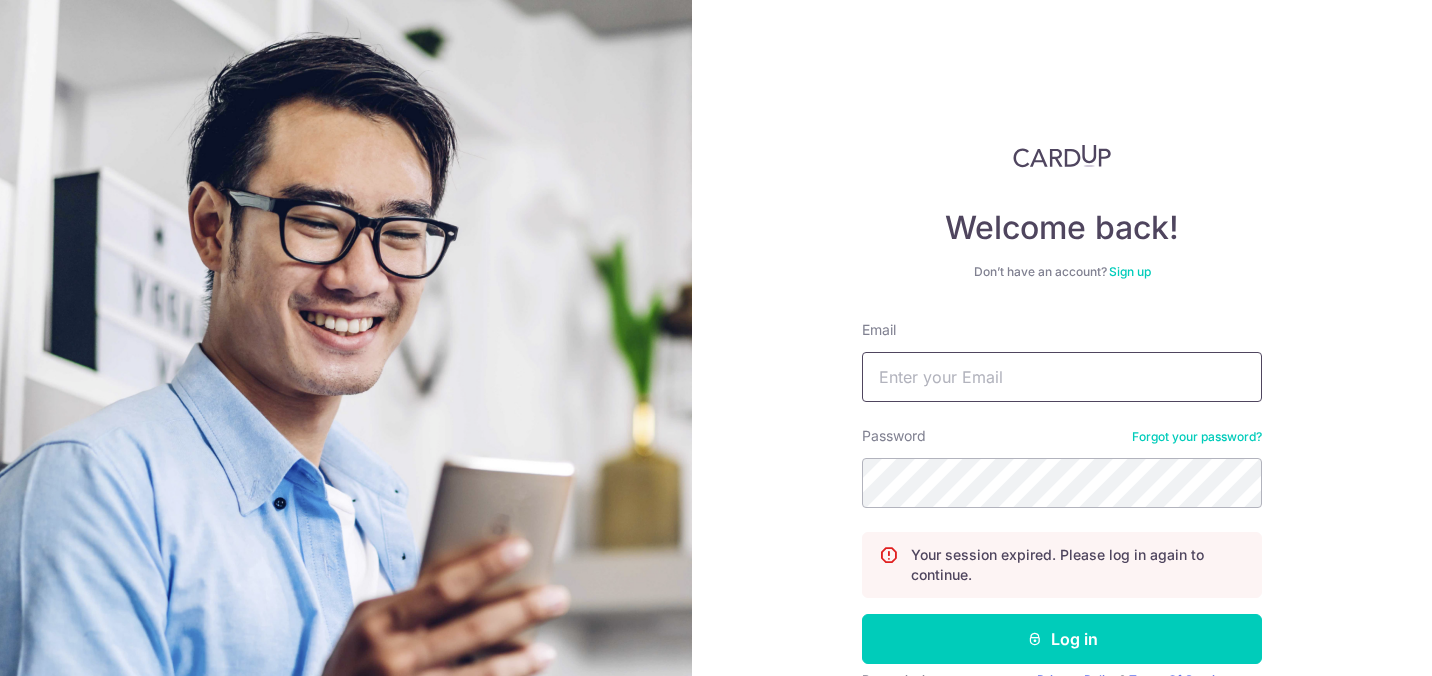 click on "Email" at bounding box center [1062, 377] 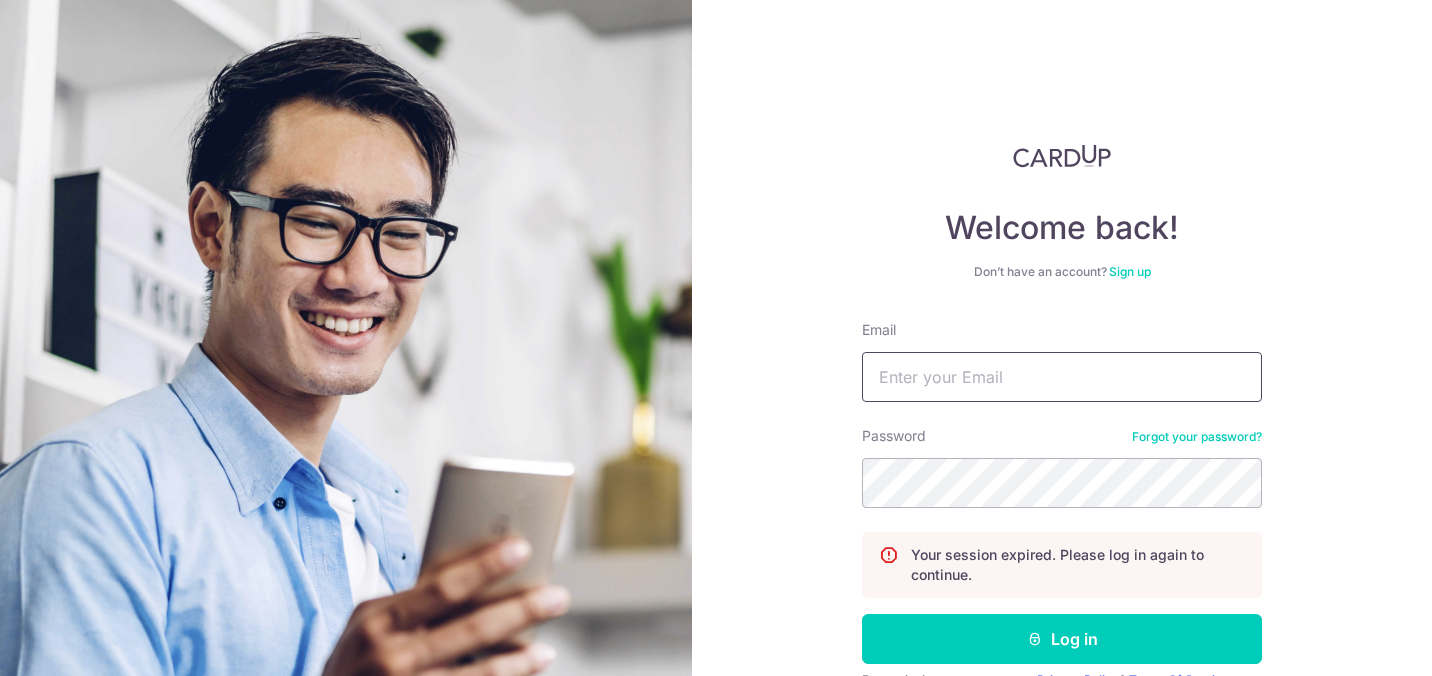 type on "sulastrikamis@gmail.com" 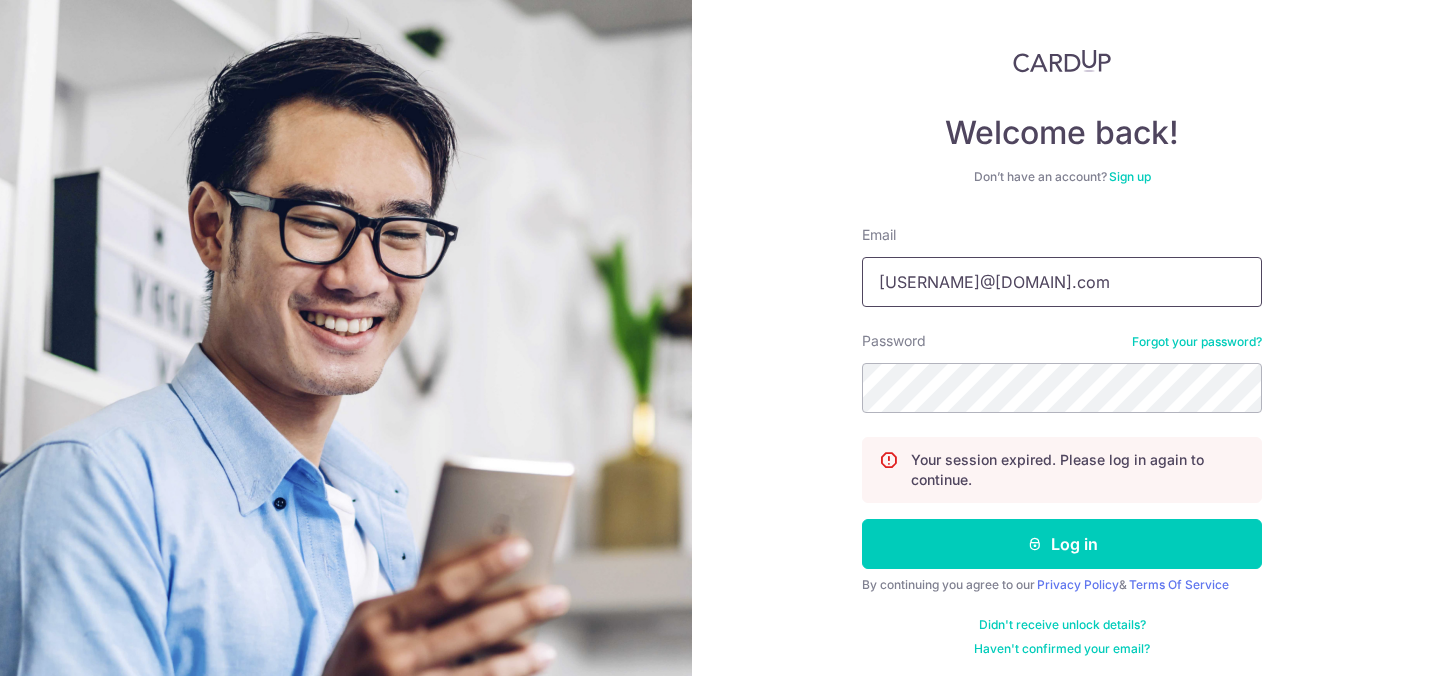 scroll, scrollTop: 100, scrollLeft: 0, axis: vertical 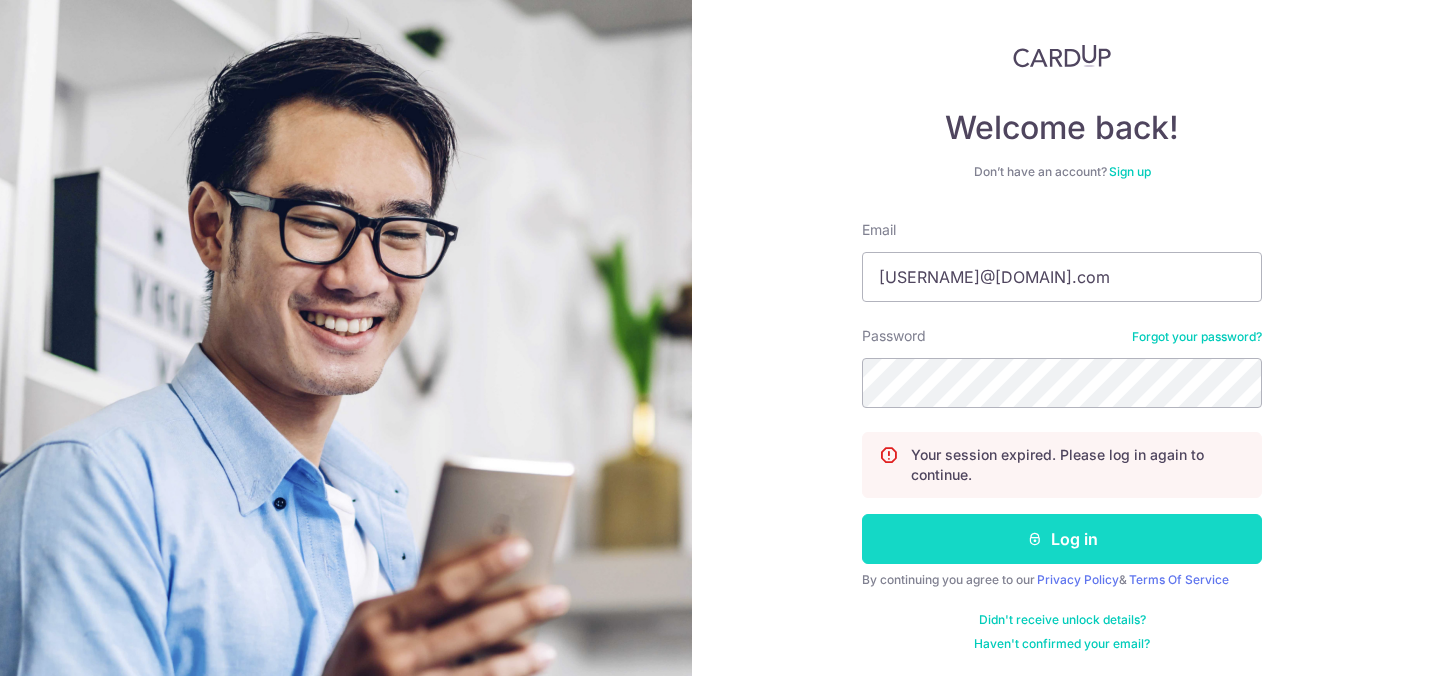 click on "Log in" at bounding box center [1062, 539] 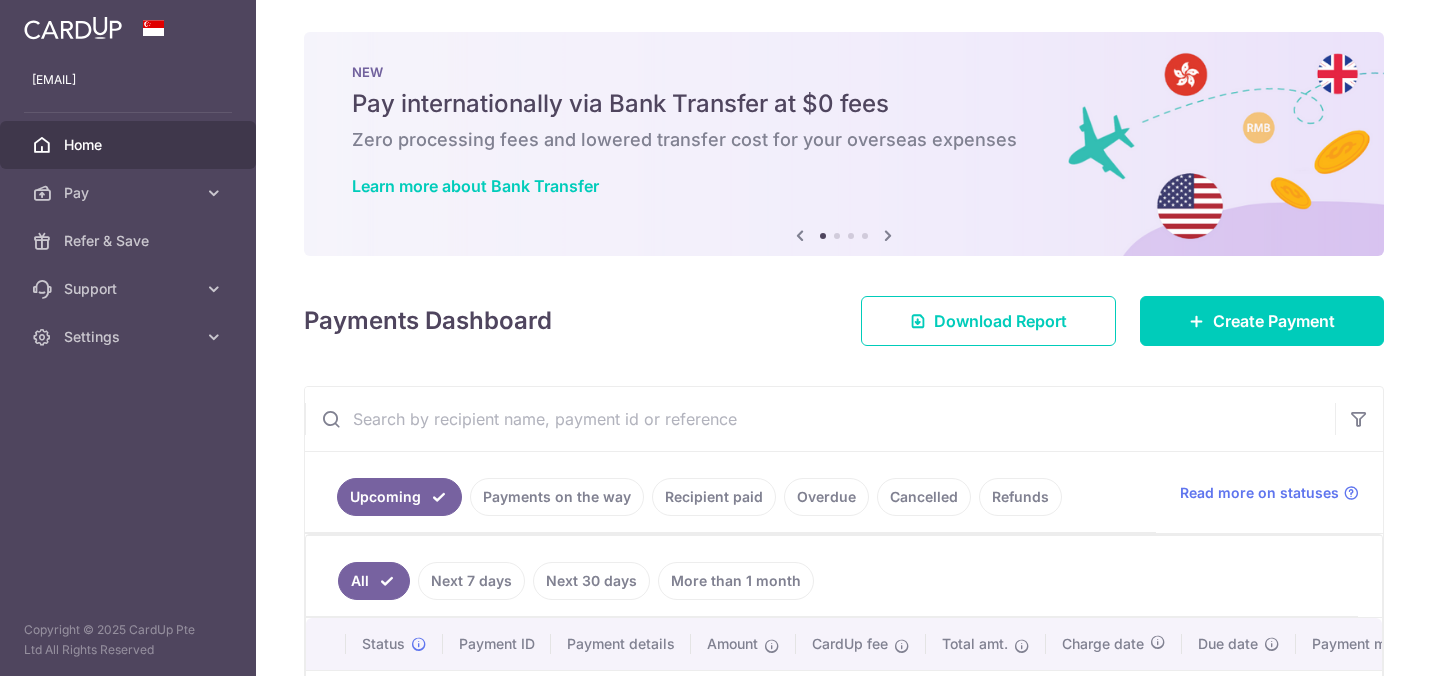 scroll, scrollTop: 0, scrollLeft: 0, axis: both 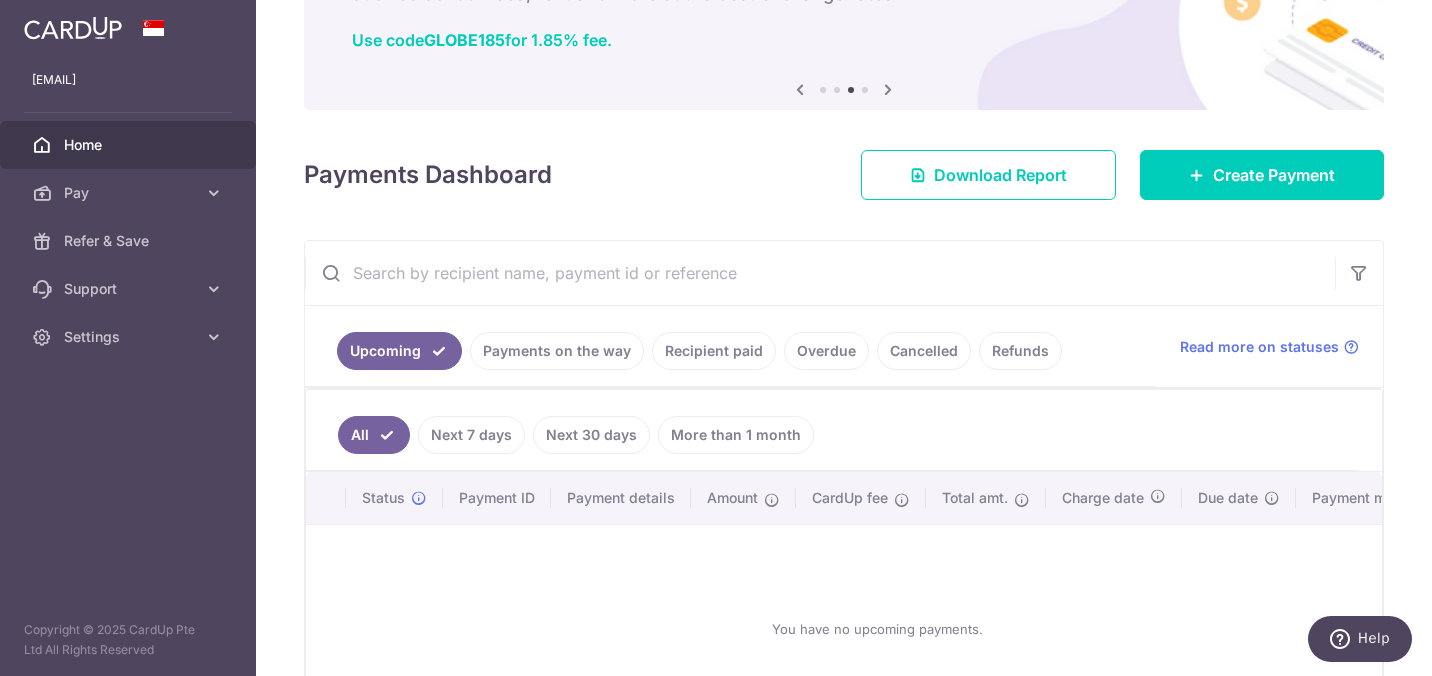 click on "Payments on the way" at bounding box center (557, 351) 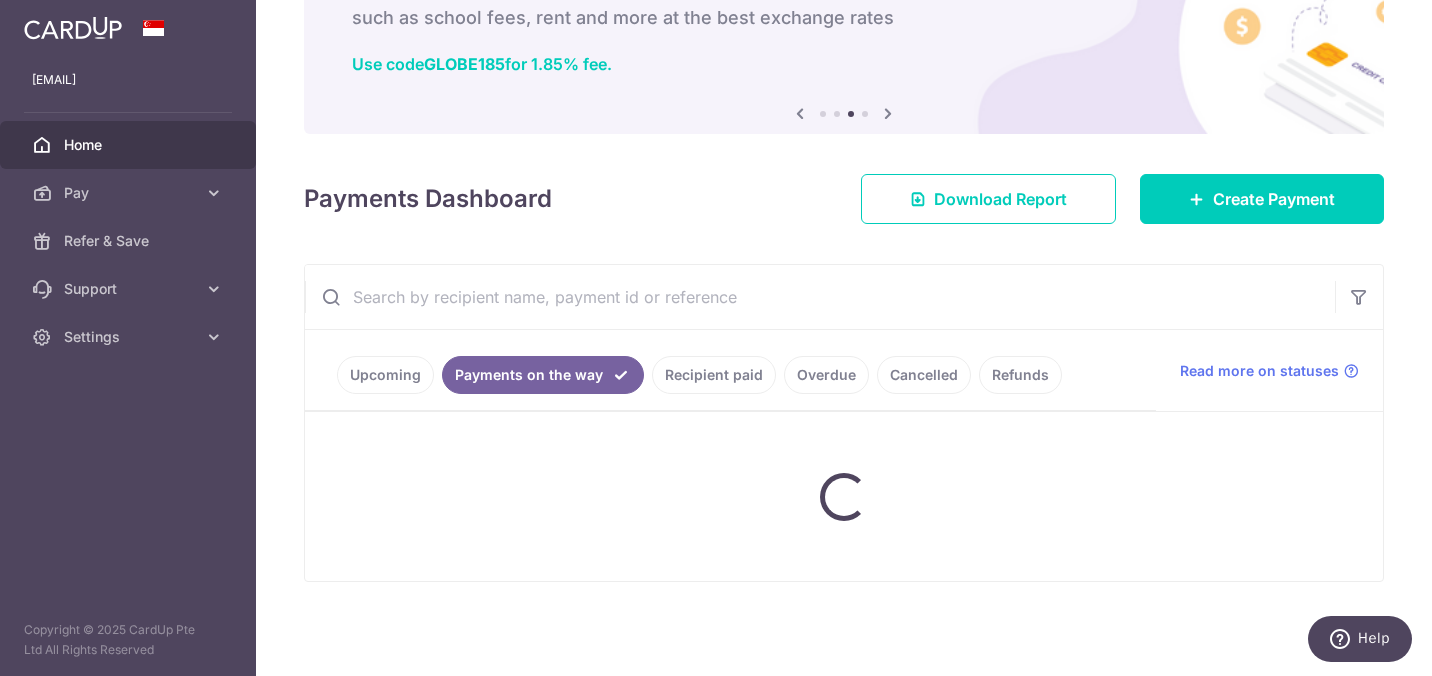 scroll, scrollTop: 146, scrollLeft: 0, axis: vertical 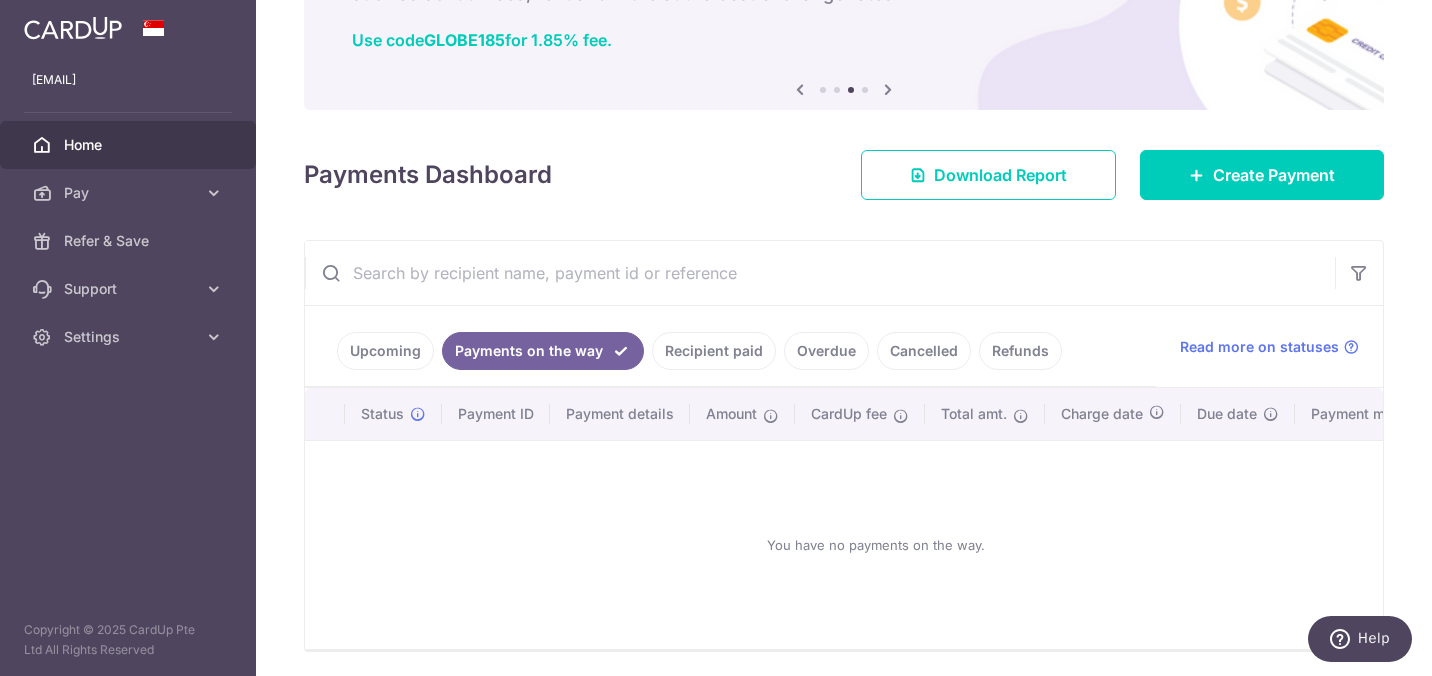 click on "Upcoming" at bounding box center [385, 351] 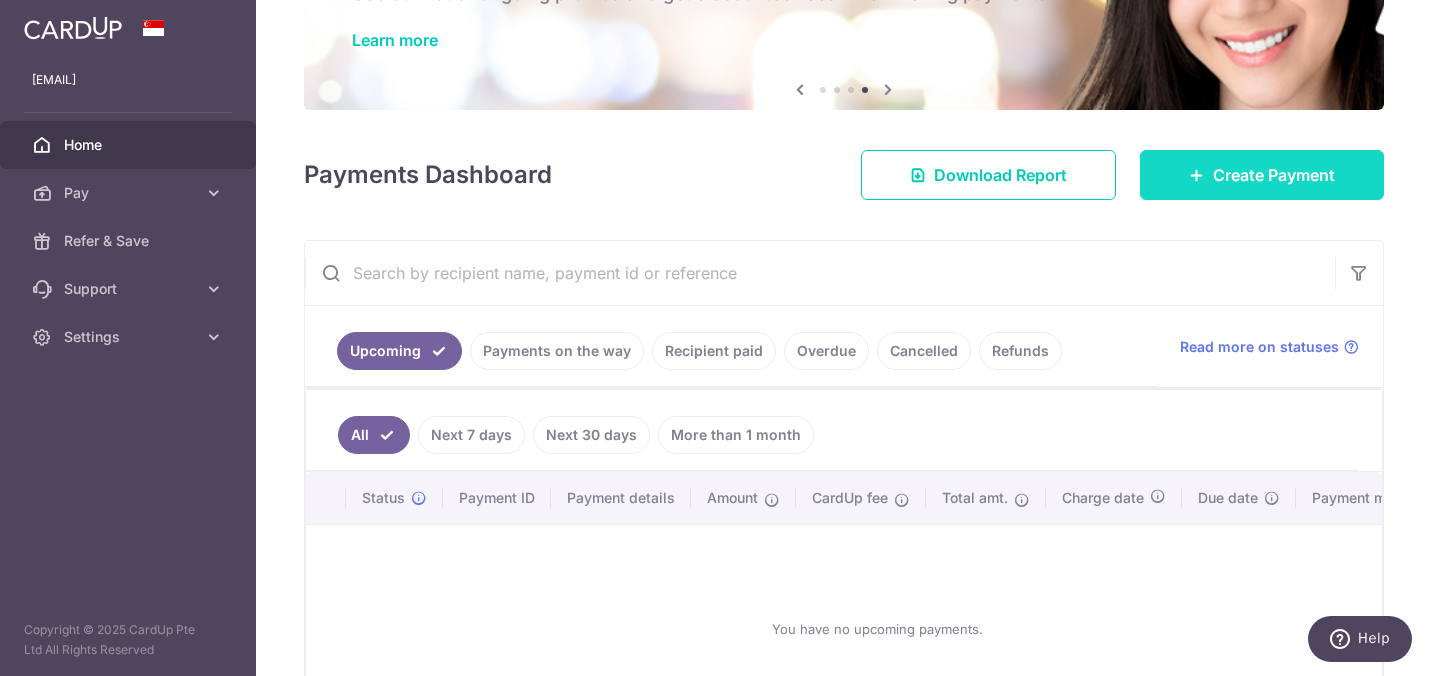 click on "Create Payment" at bounding box center (1274, 175) 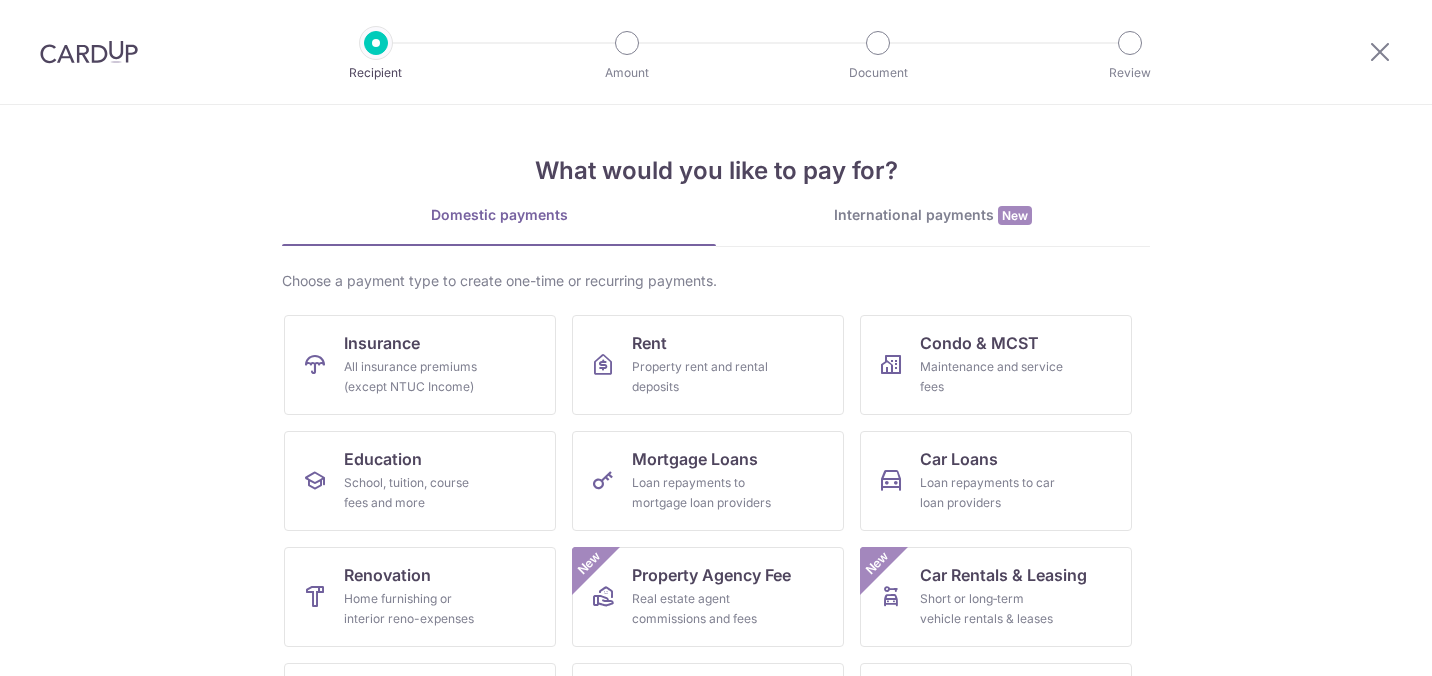 scroll, scrollTop: 0, scrollLeft: 0, axis: both 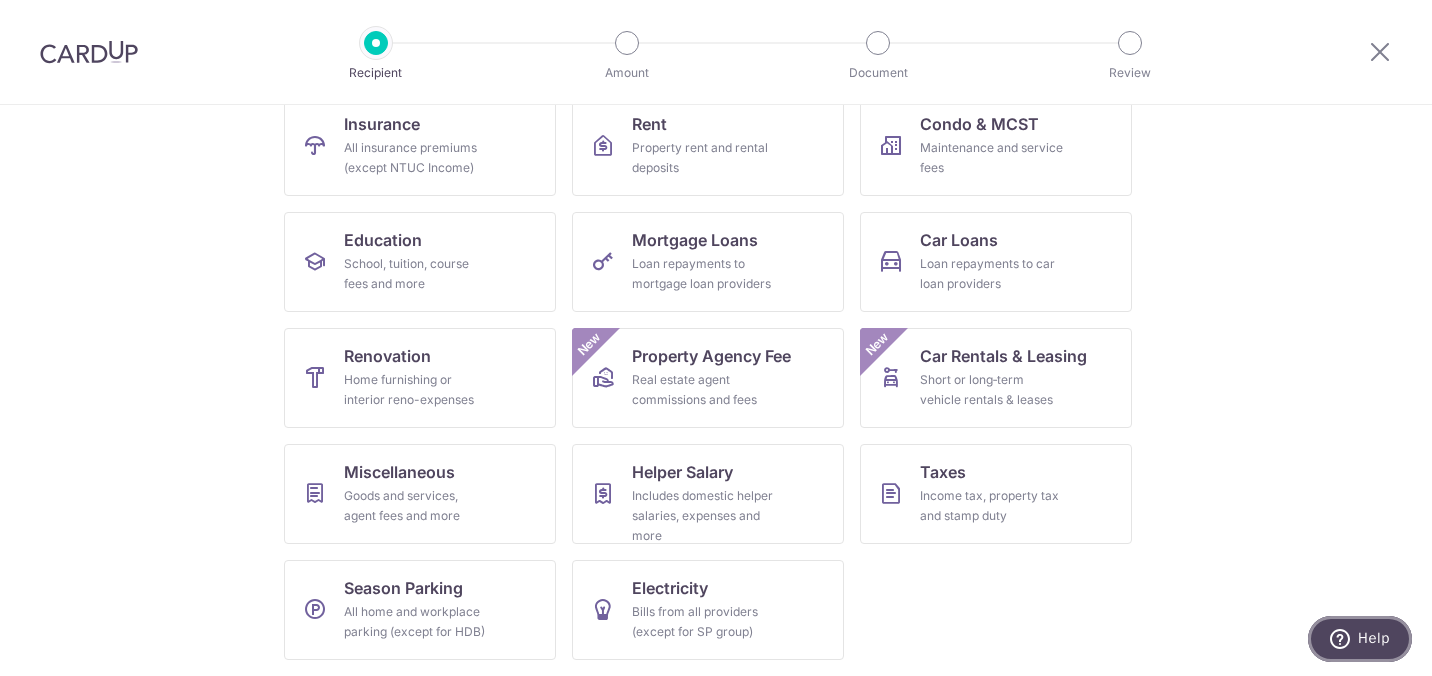 click on "Help" at bounding box center (1360, 639) 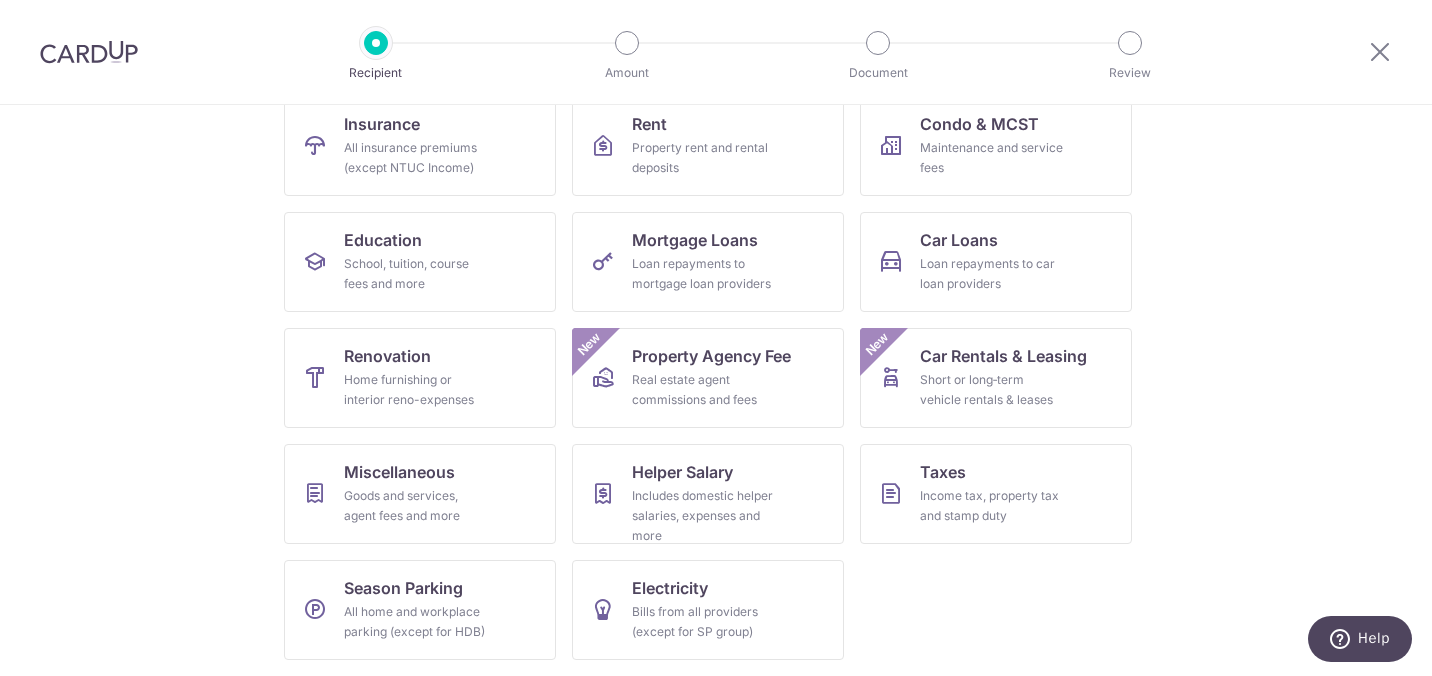 scroll, scrollTop: 0, scrollLeft: 0, axis: both 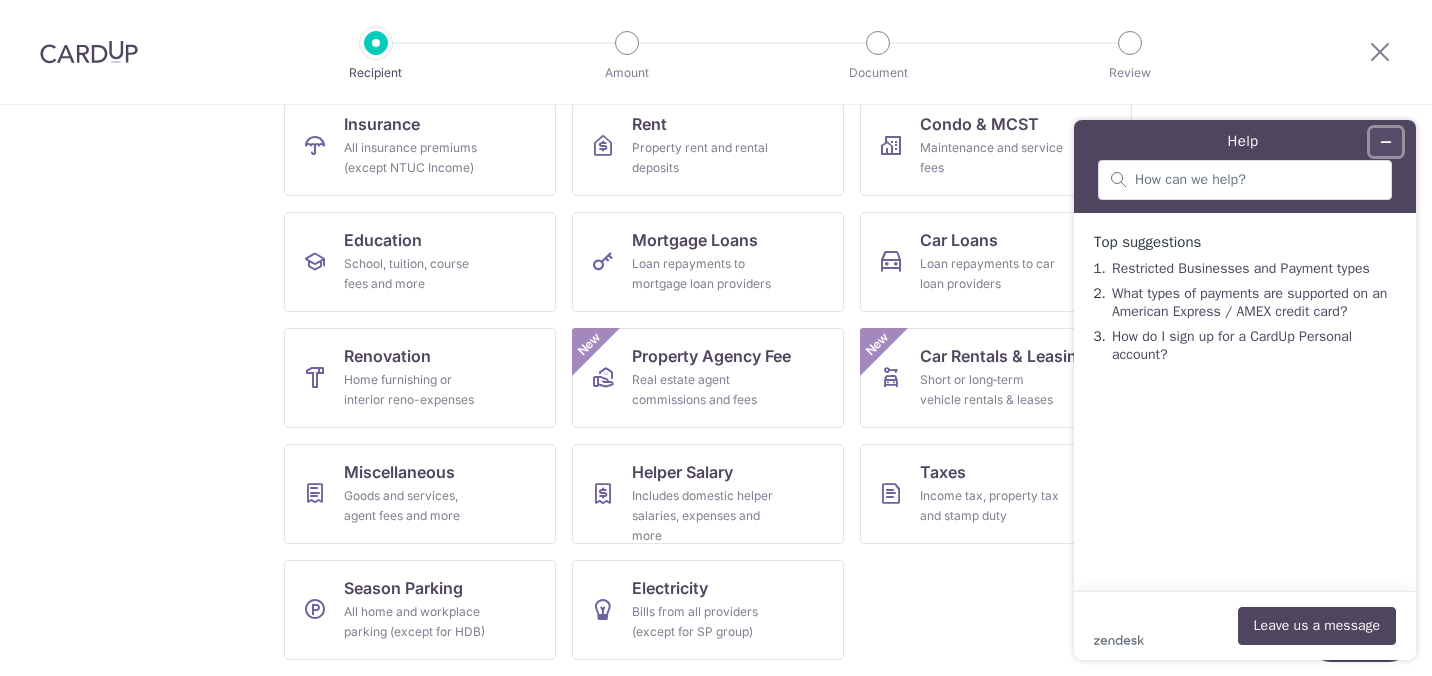 click 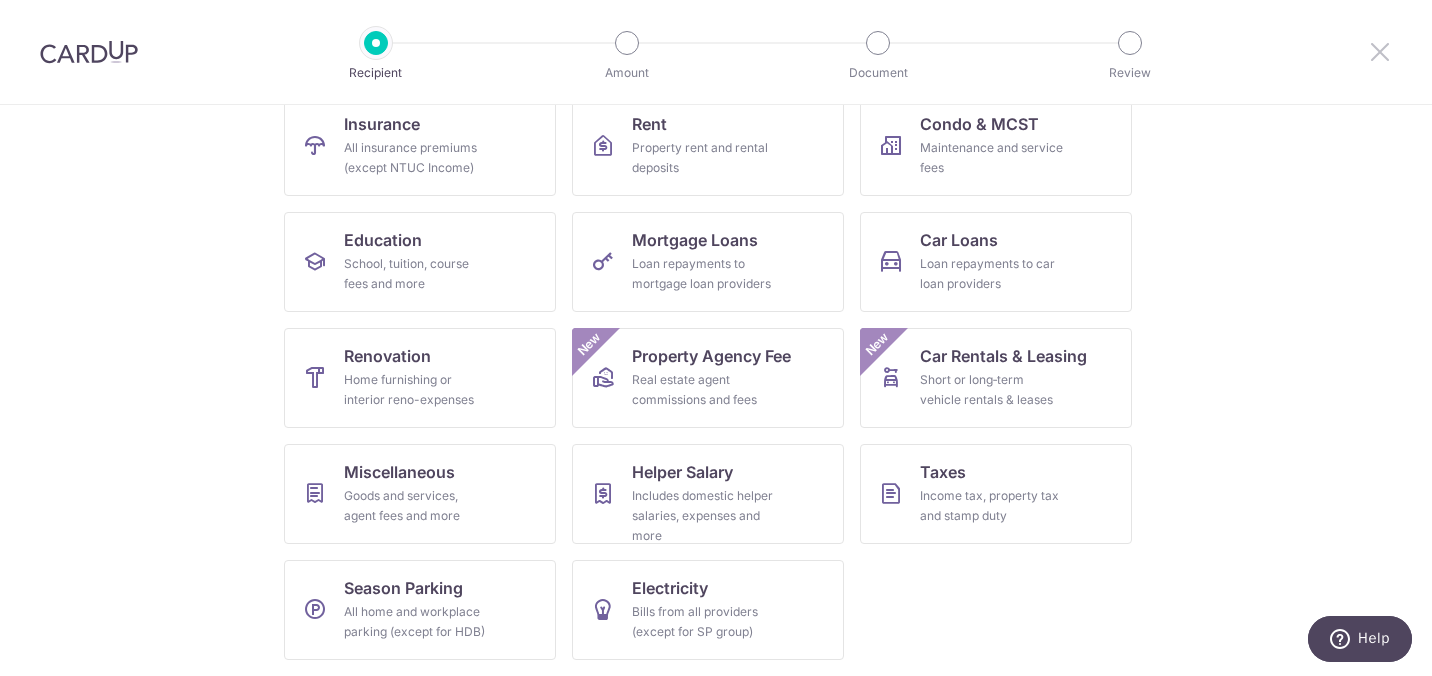 click at bounding box center (1380, 51) 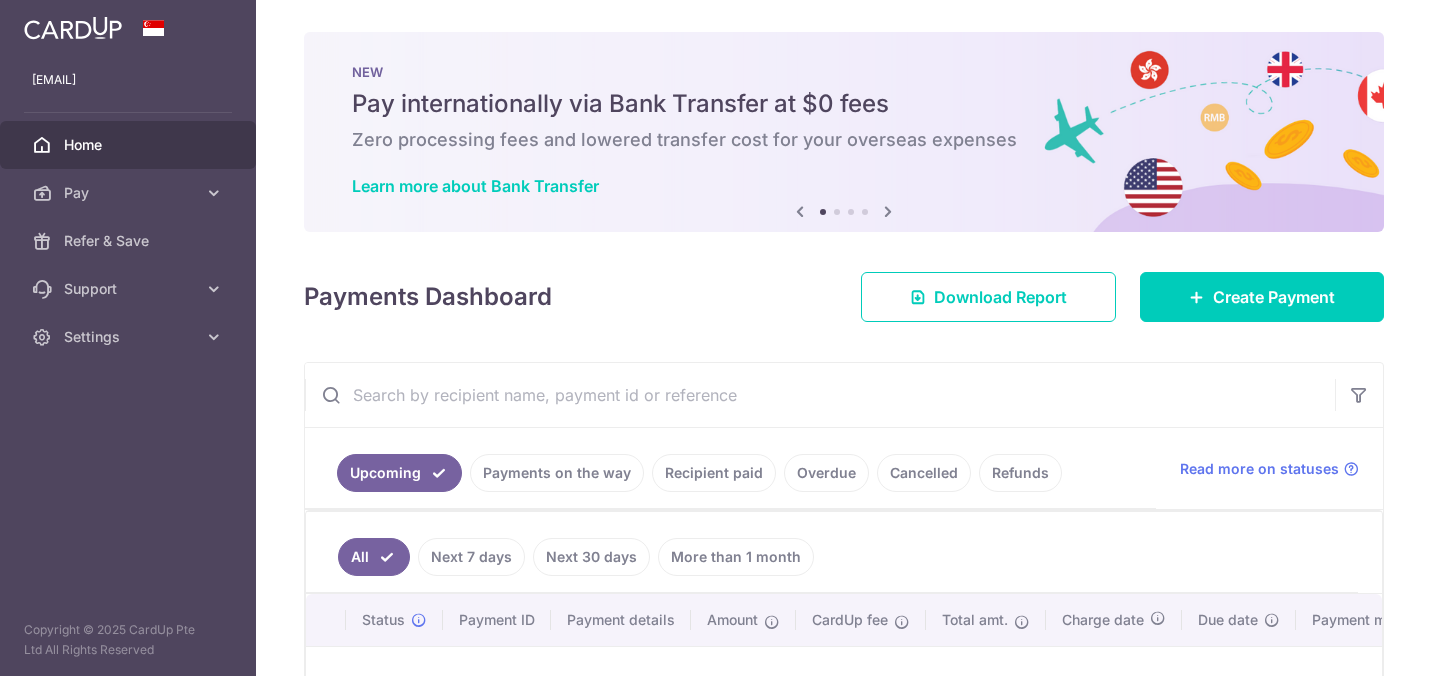 scroll, scrollTop: 0, scrollLeft: 0, axis: both 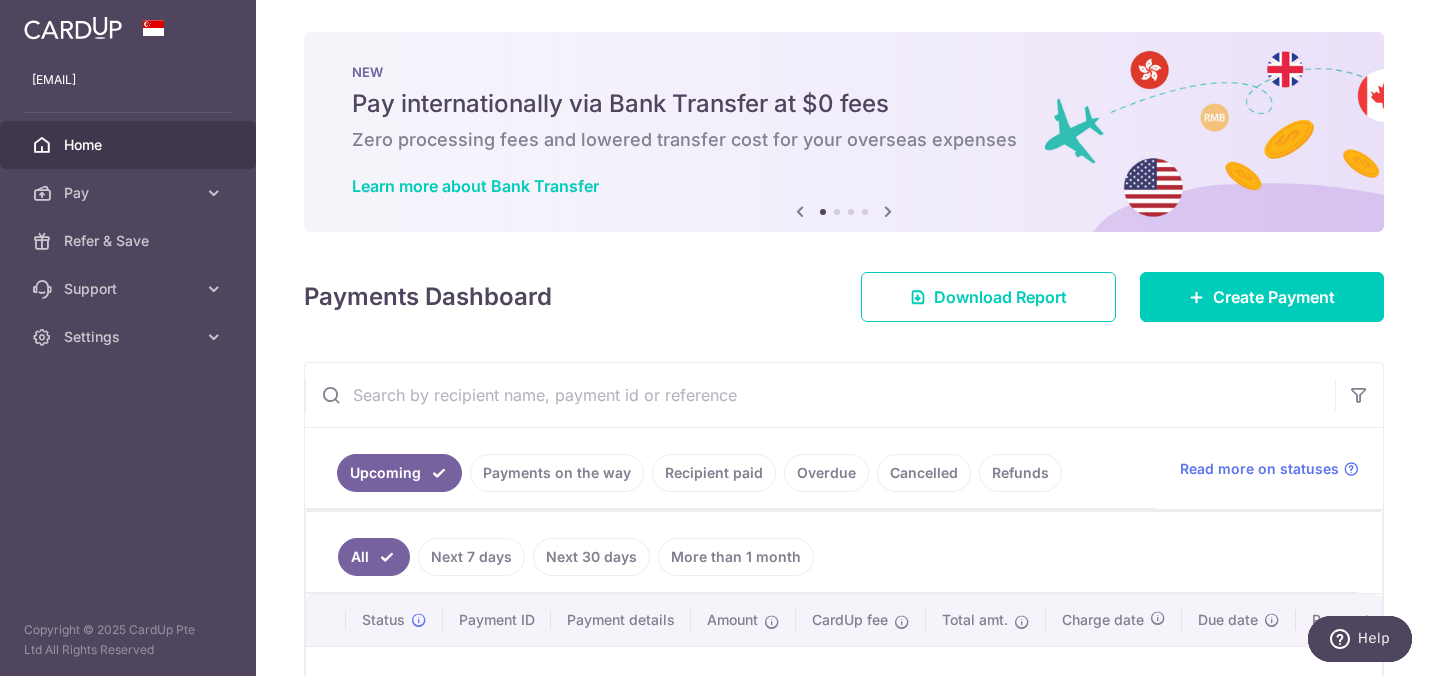 click on "Recipient paid" at bounding box center (714, 473) 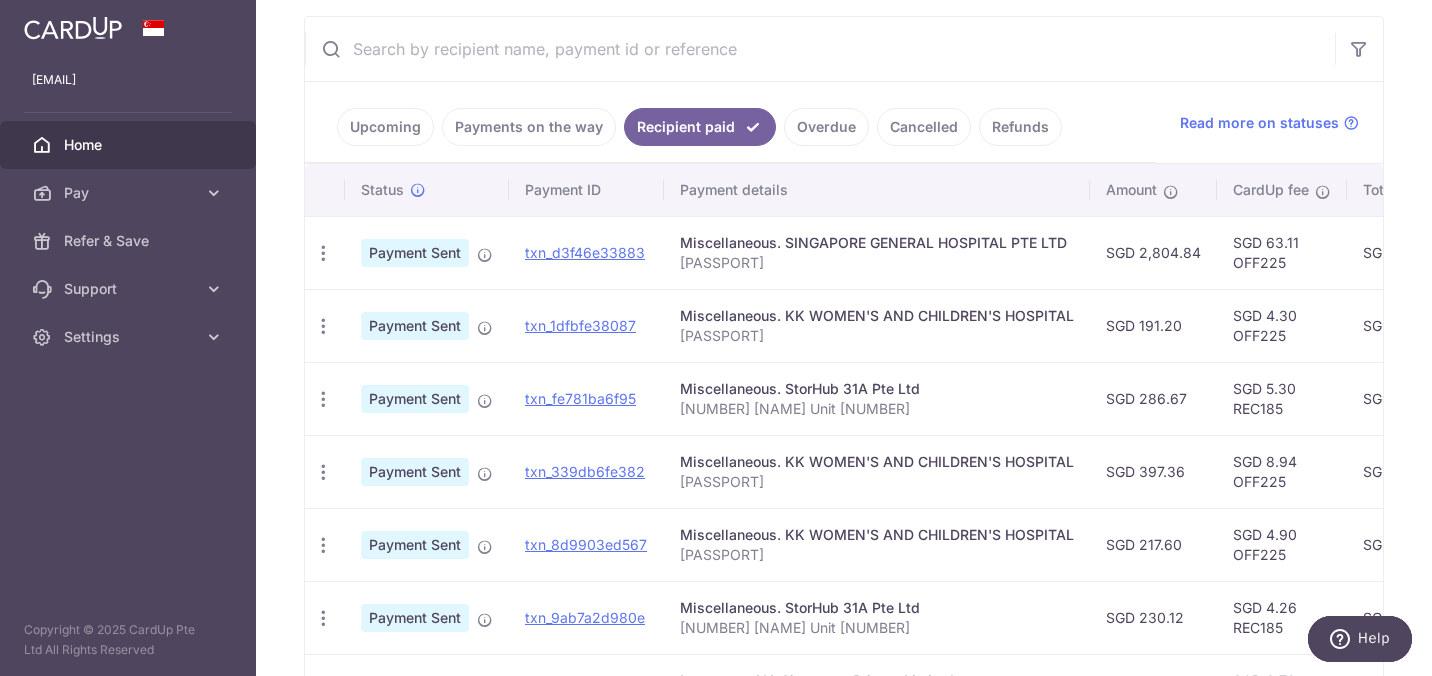 scroll, scrollTop: 351, scrollLeft: 0, axis: vertical 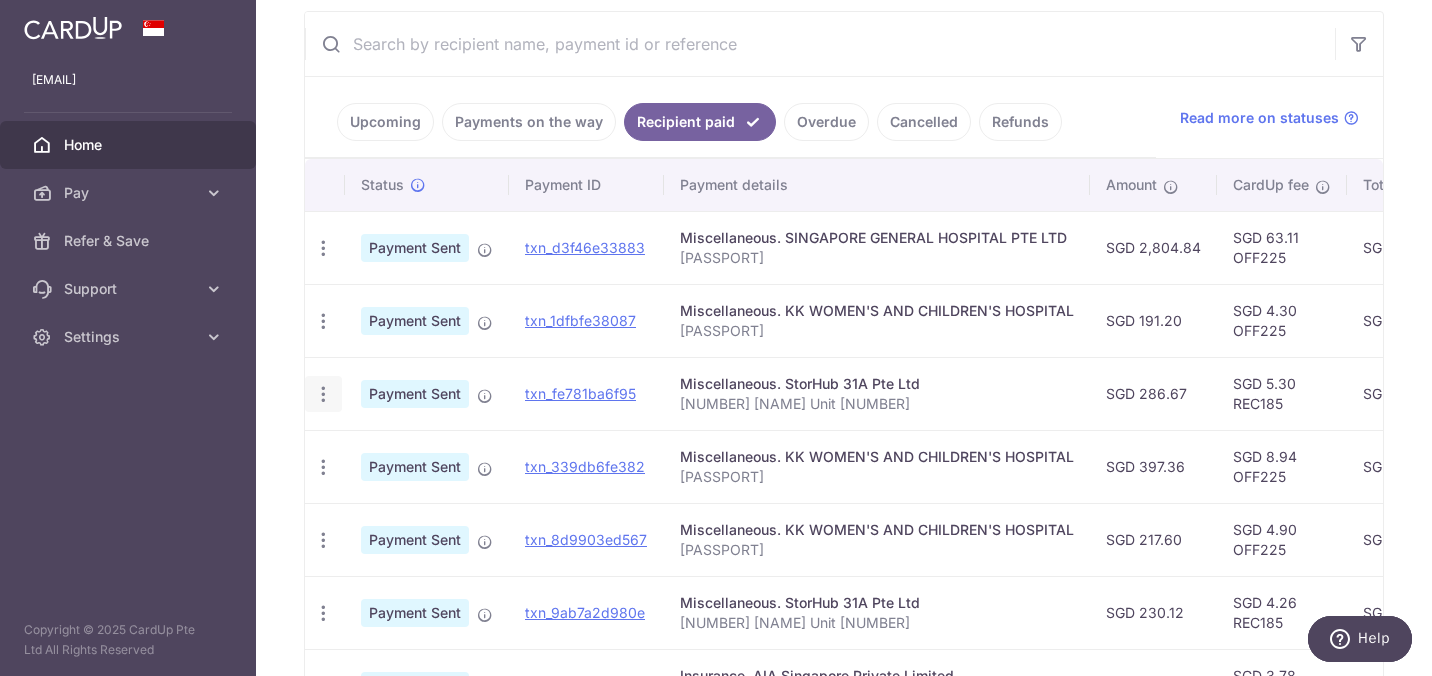 click at bounding box center [323, 248] 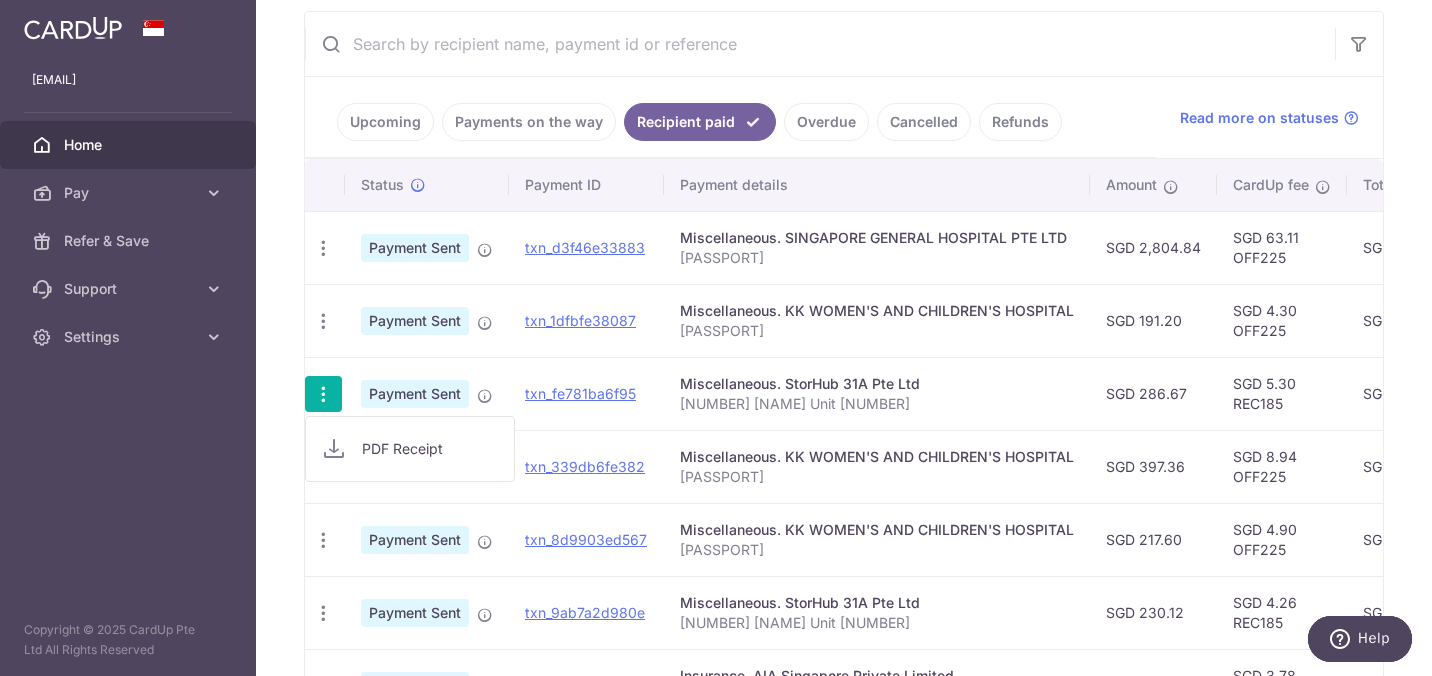 click at bounding box center (323, 394) 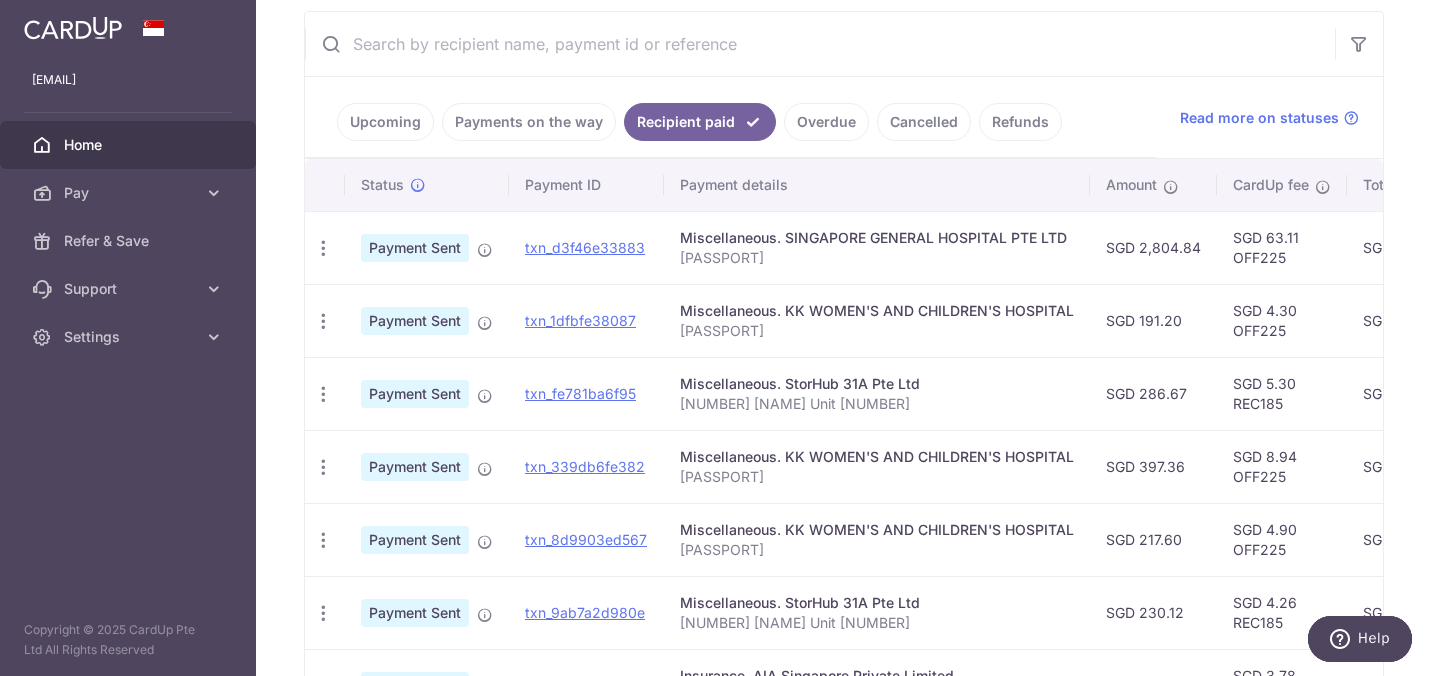 click on "Payment Sent" at bounding box center [415, 394] 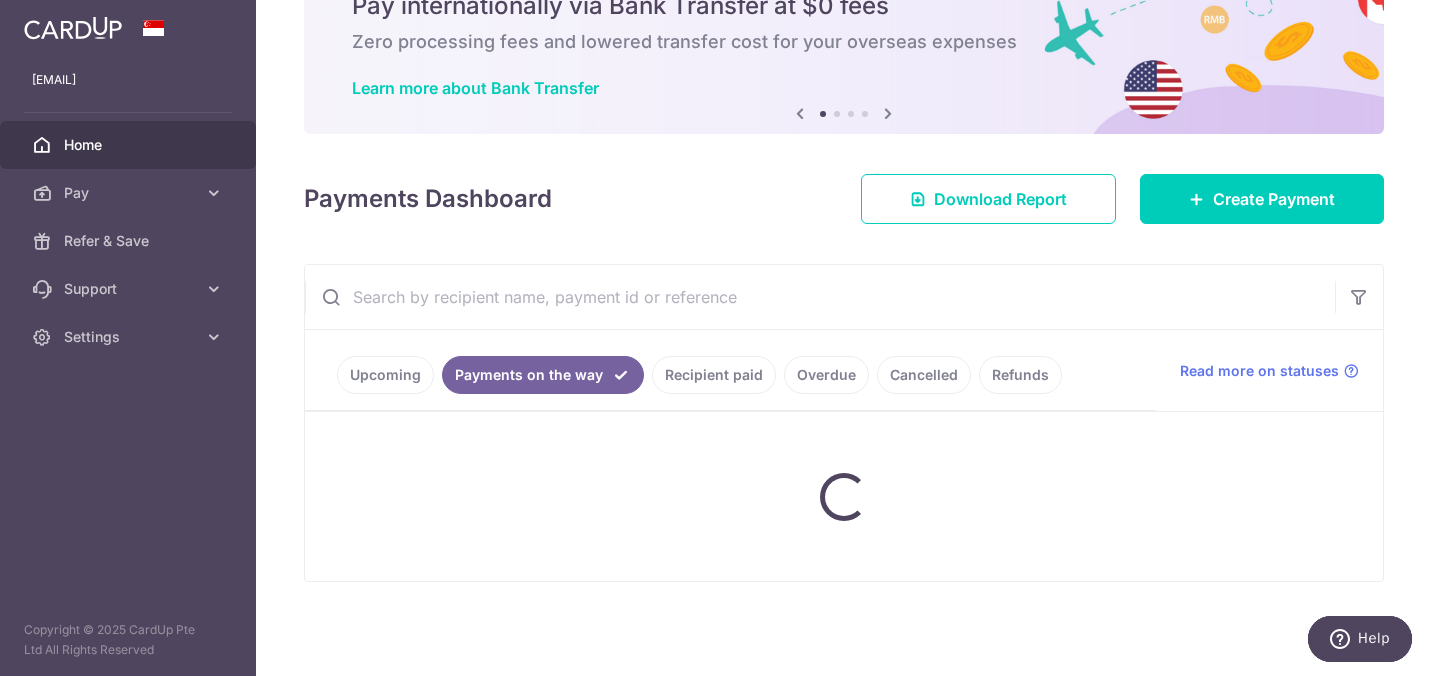 scroll, scrollTop: 192, scrollLeft: 0, axis: vertical 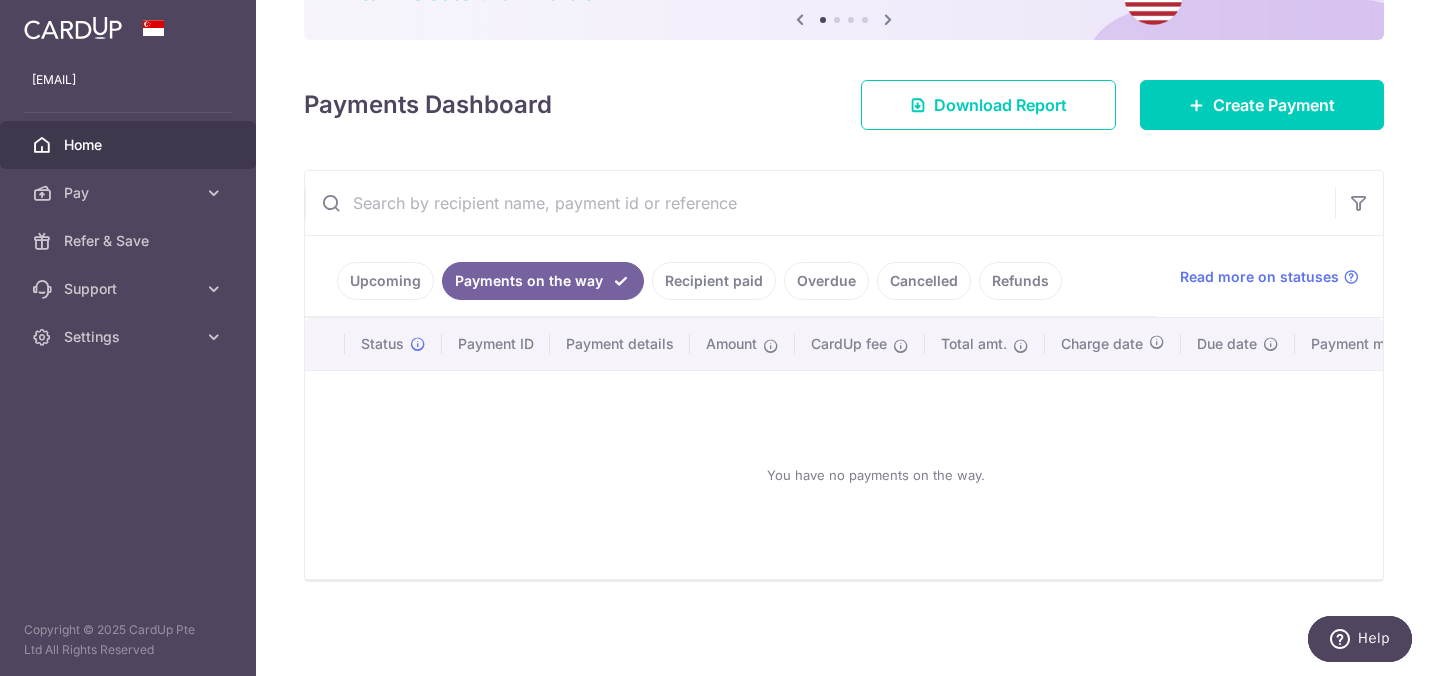click on "Upcoming" at bounding box center [385, 281] 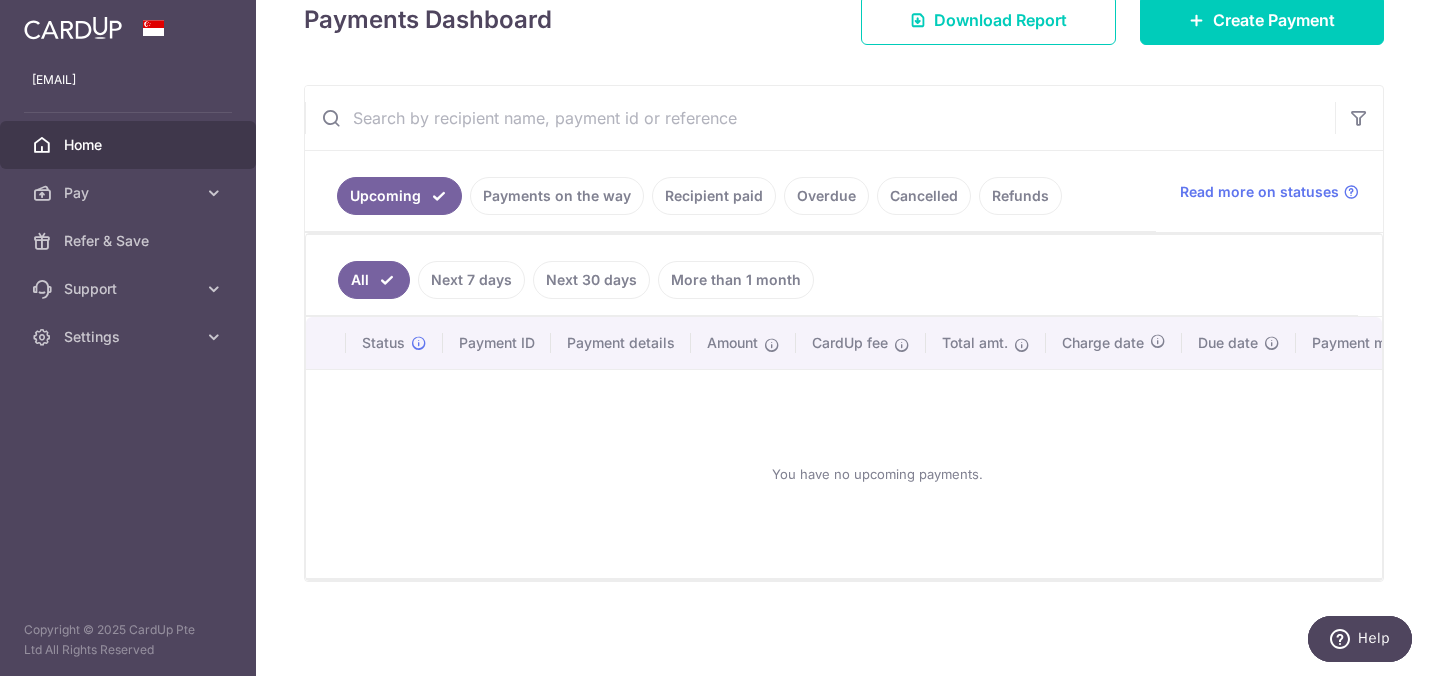 click on "Recipient paid" at bounding box center [714, 196] 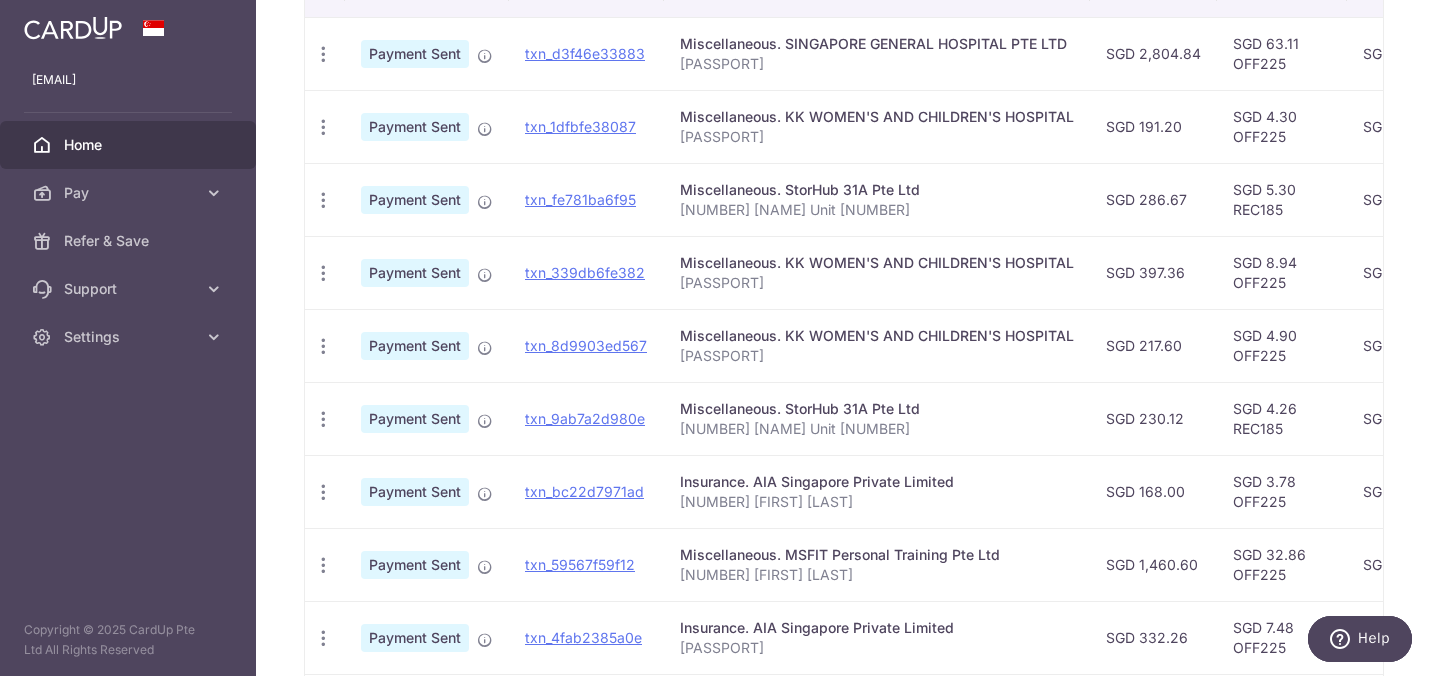 scroll, scrollTop: 542, scrollLeft: 0, axis: vertical 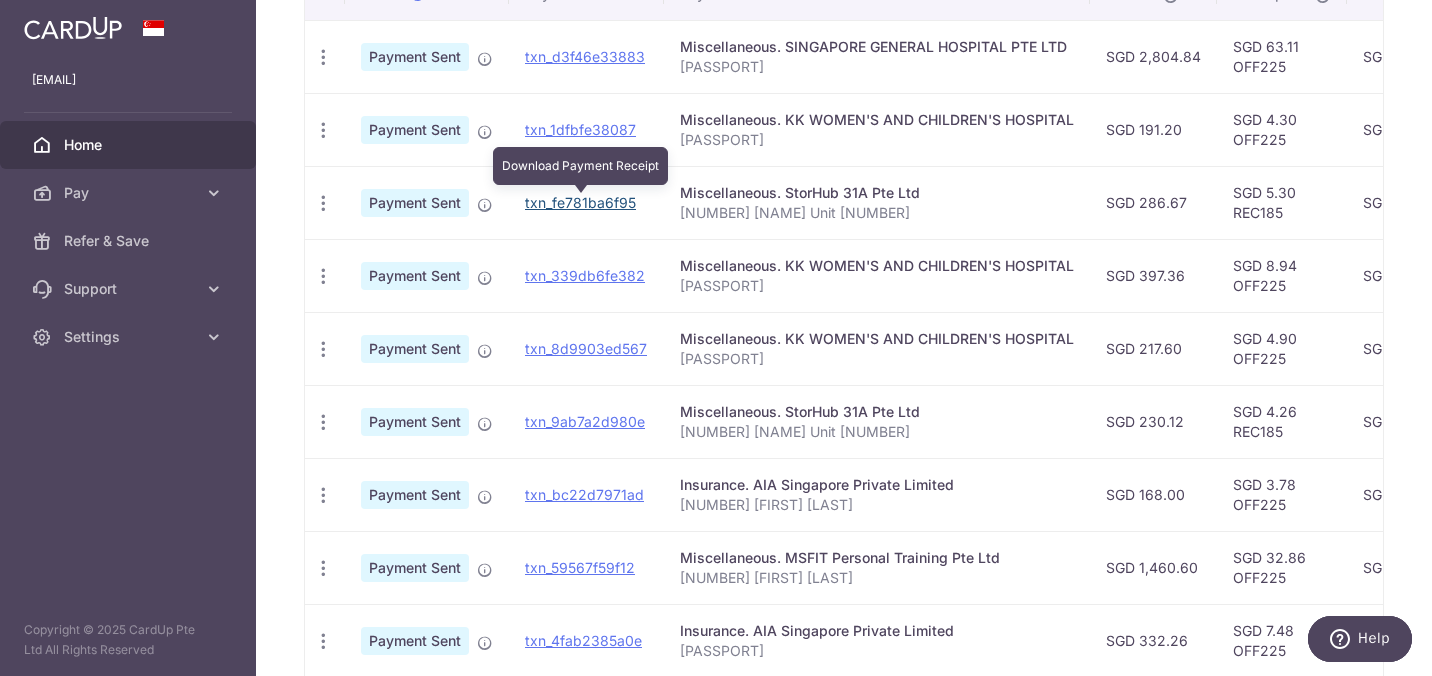 click on "txn_fe781ba6f95" at bounding box center [580, 202] 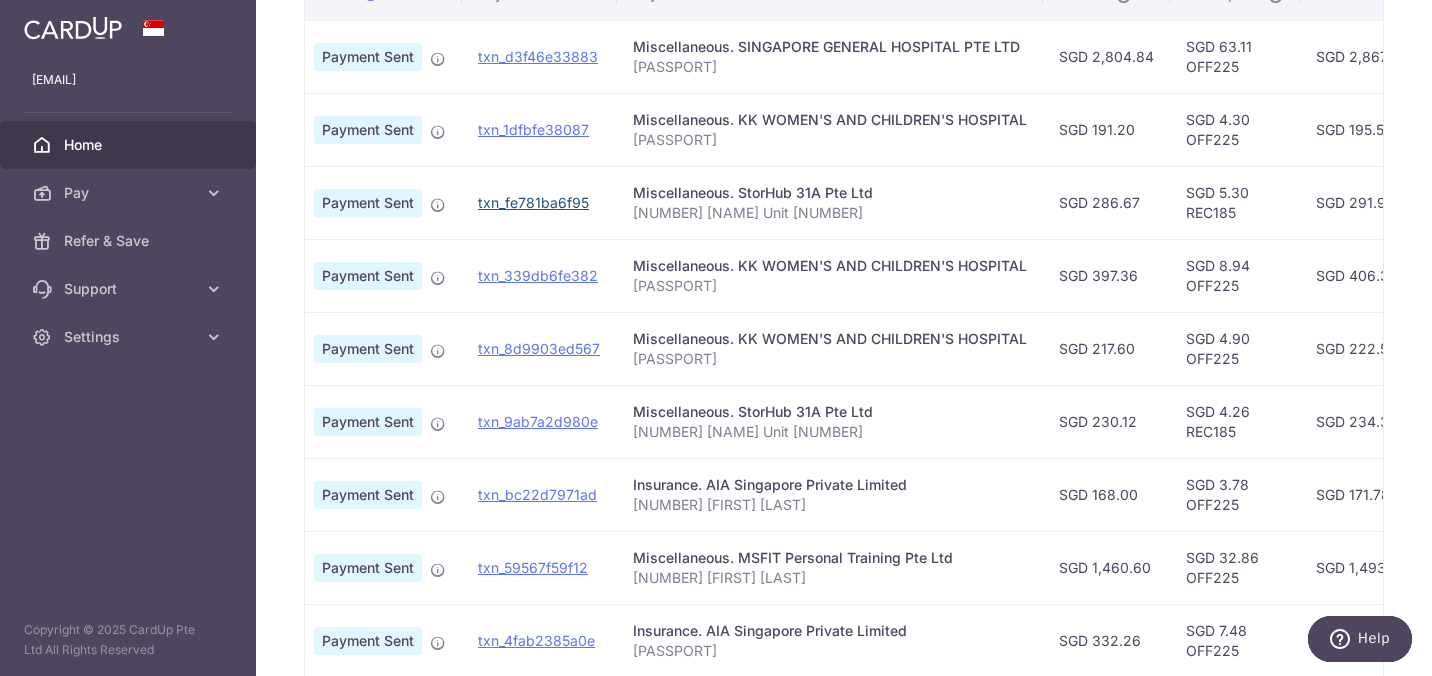 scroll, scrollTop: 0, scrollLeft: 62, axis: horizontal 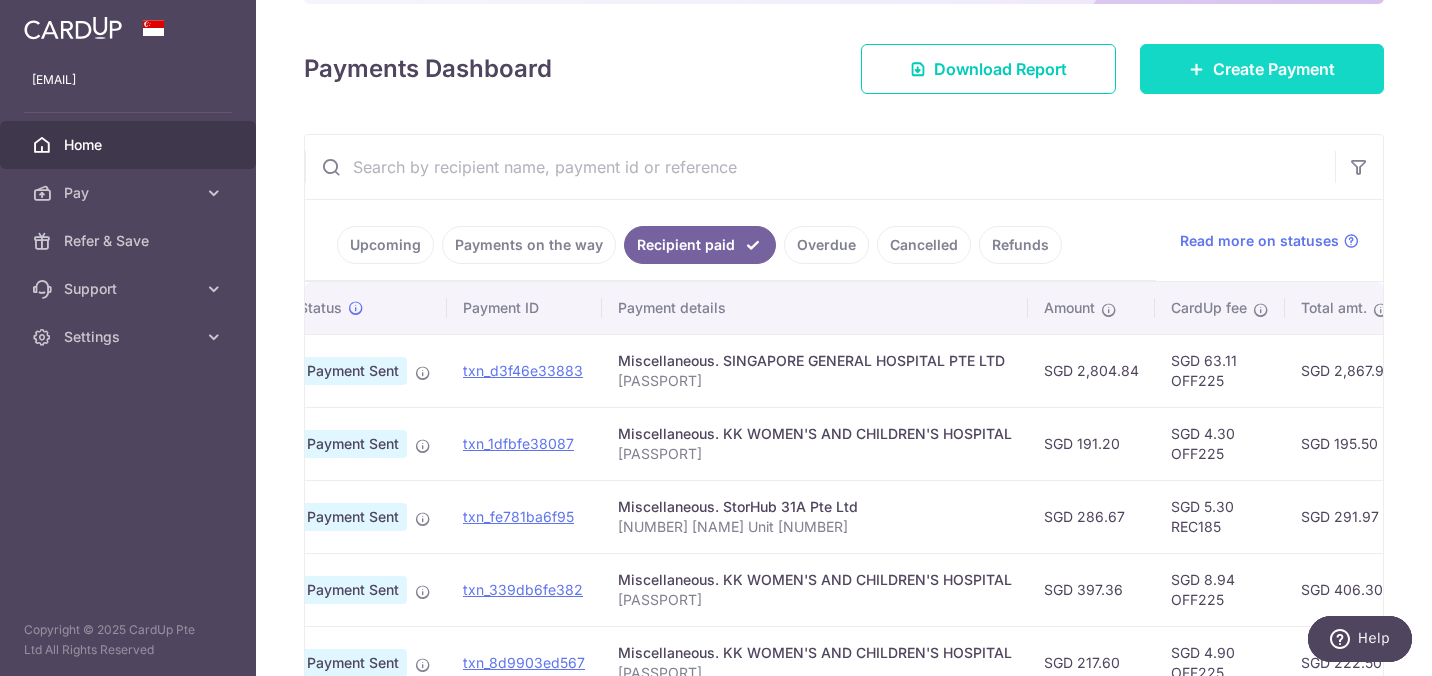 click on "Create Payment" at bounding box center [1274, 69] 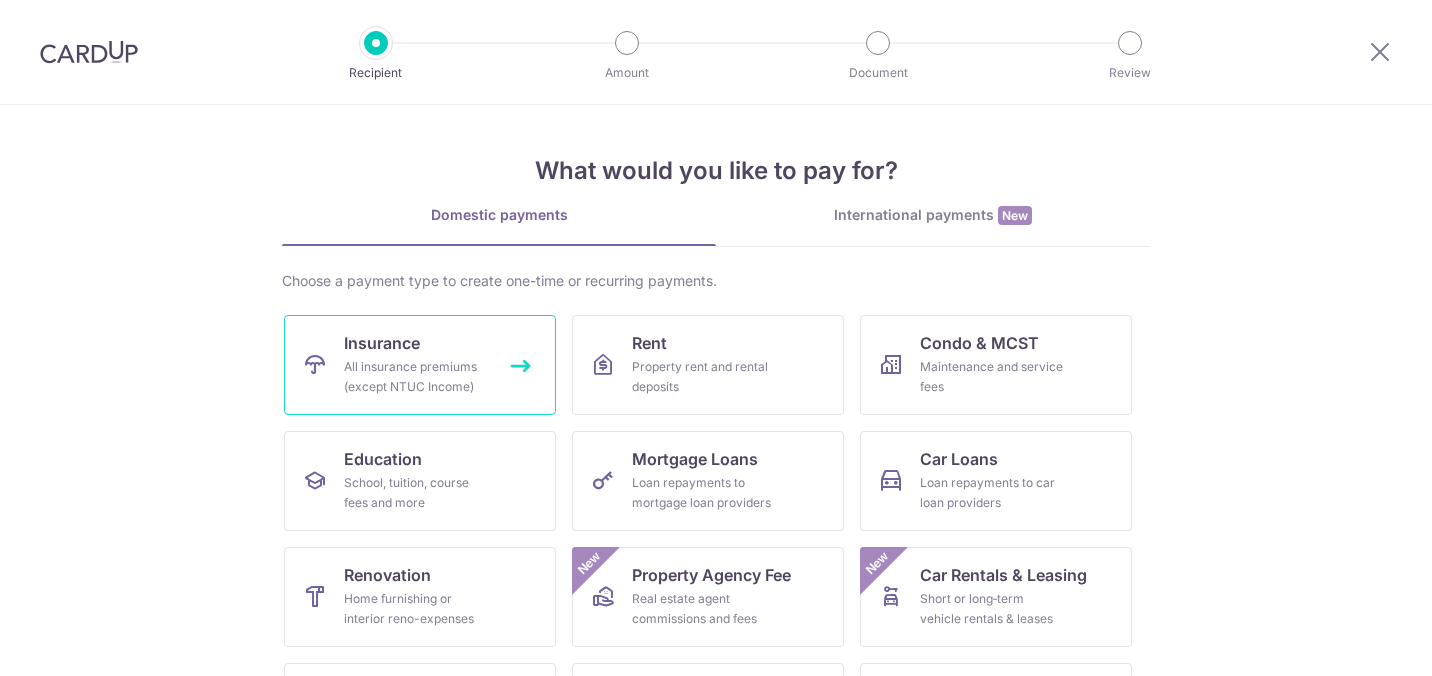 scroll, scrollTop: 0, scrollLeft: 0, axis: both 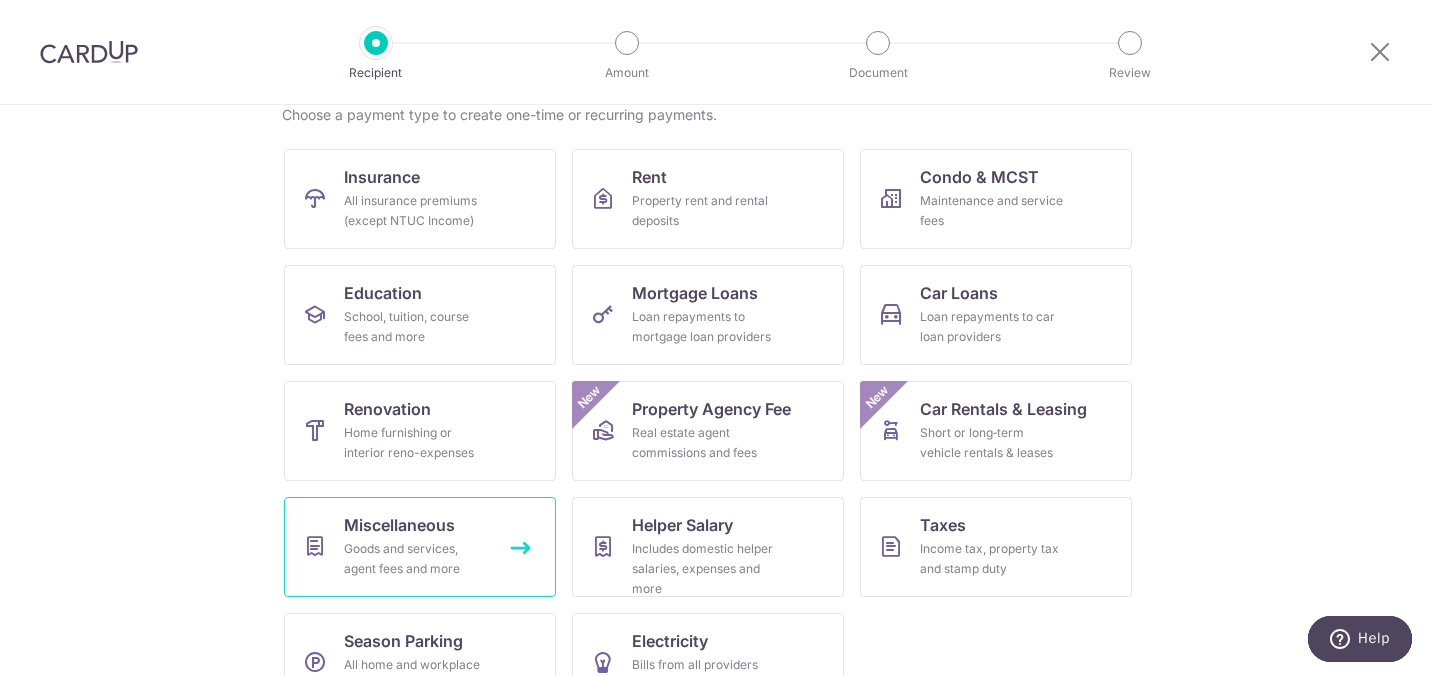 click on "Goods and services, agent fees and more" at bounding box center (416, 559) 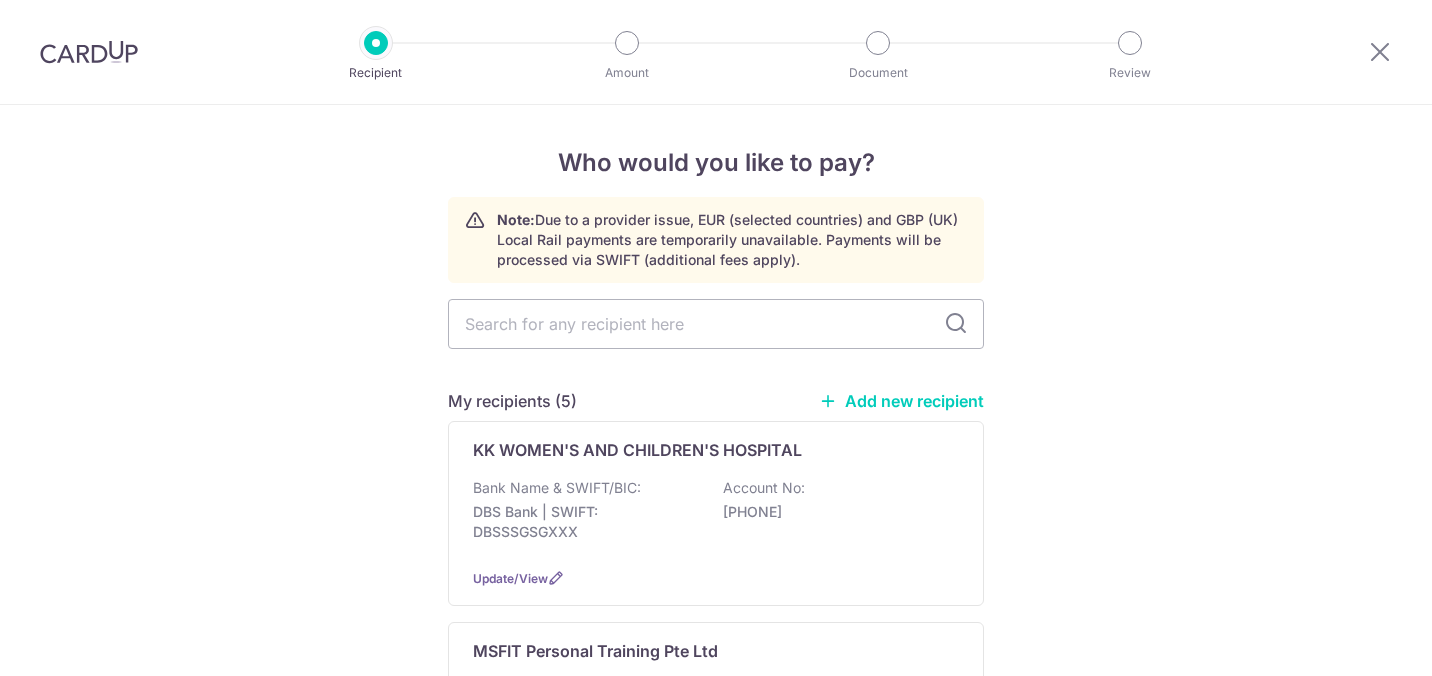 scroll, scrollTop: 0, scrollLeft: 0, axis: both 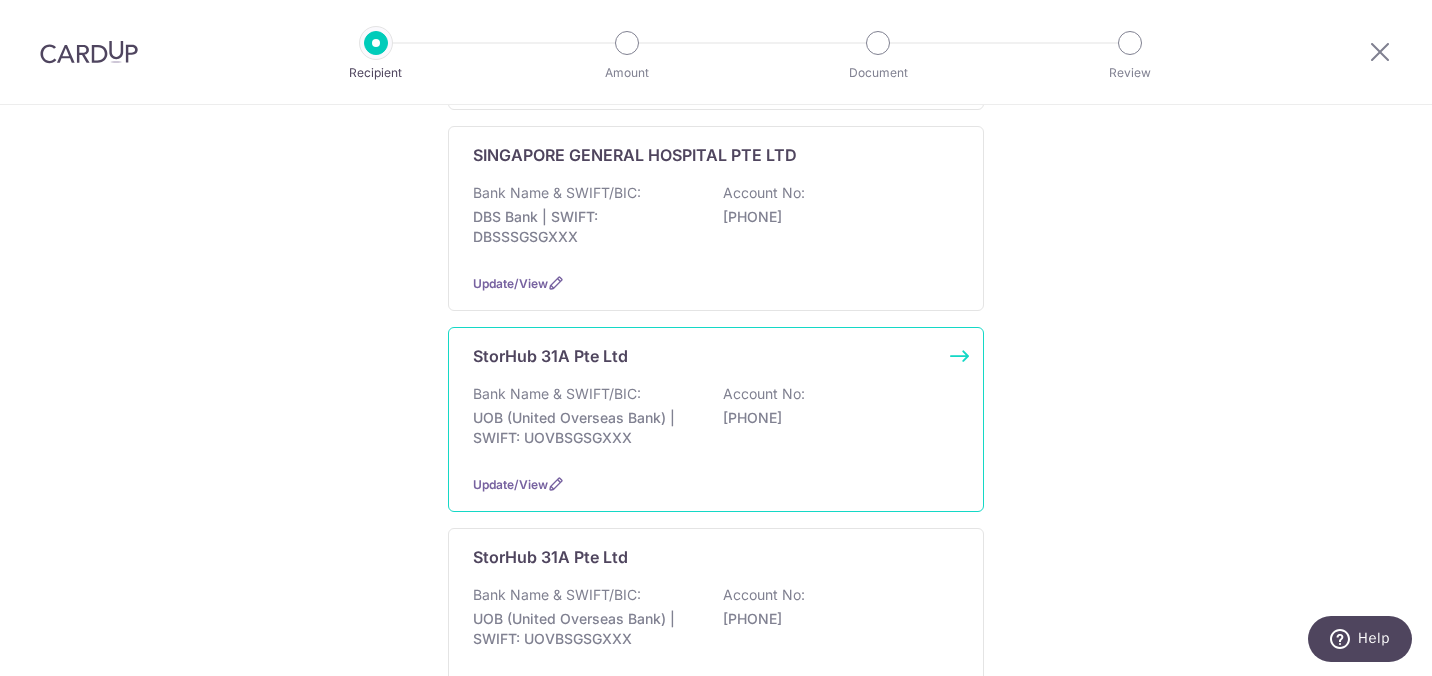 click on "[PHONE]" at bounding box center [835, 418] 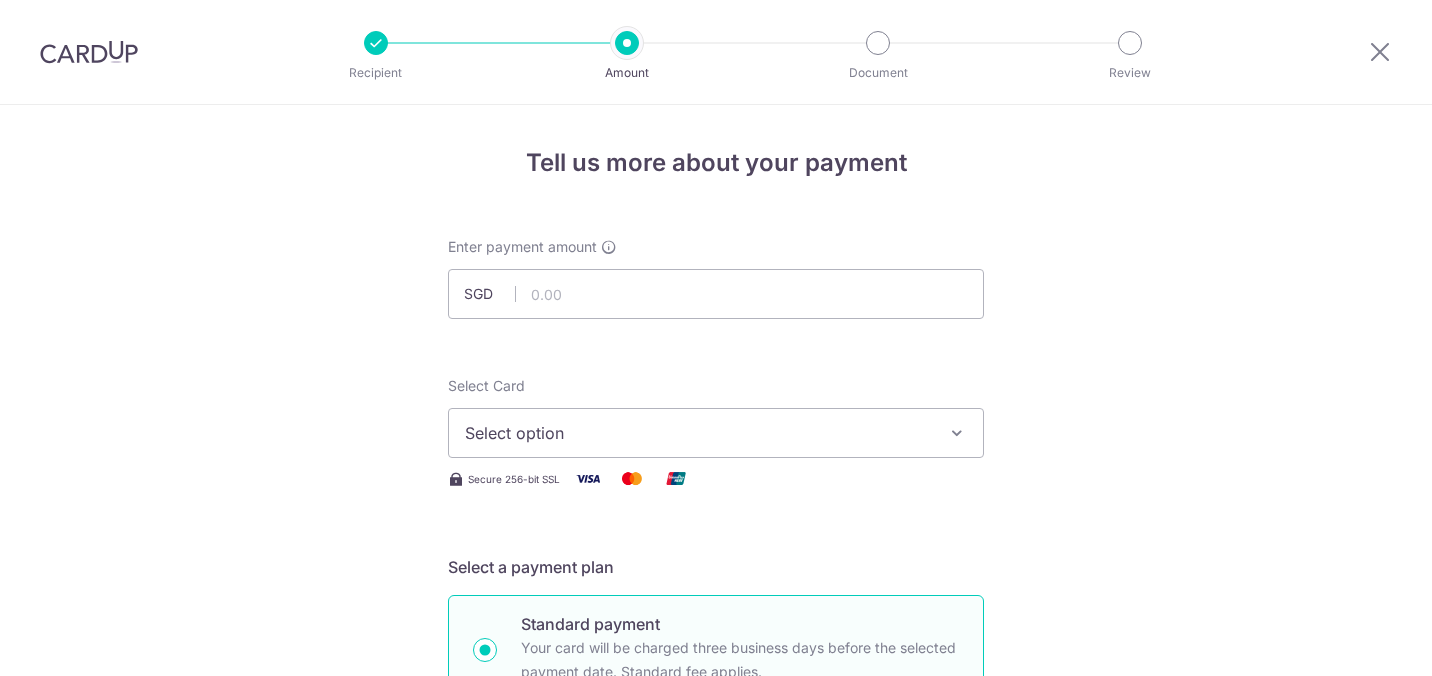 scroll, scrollTop: 0, scrollLeft: 0, axis: both 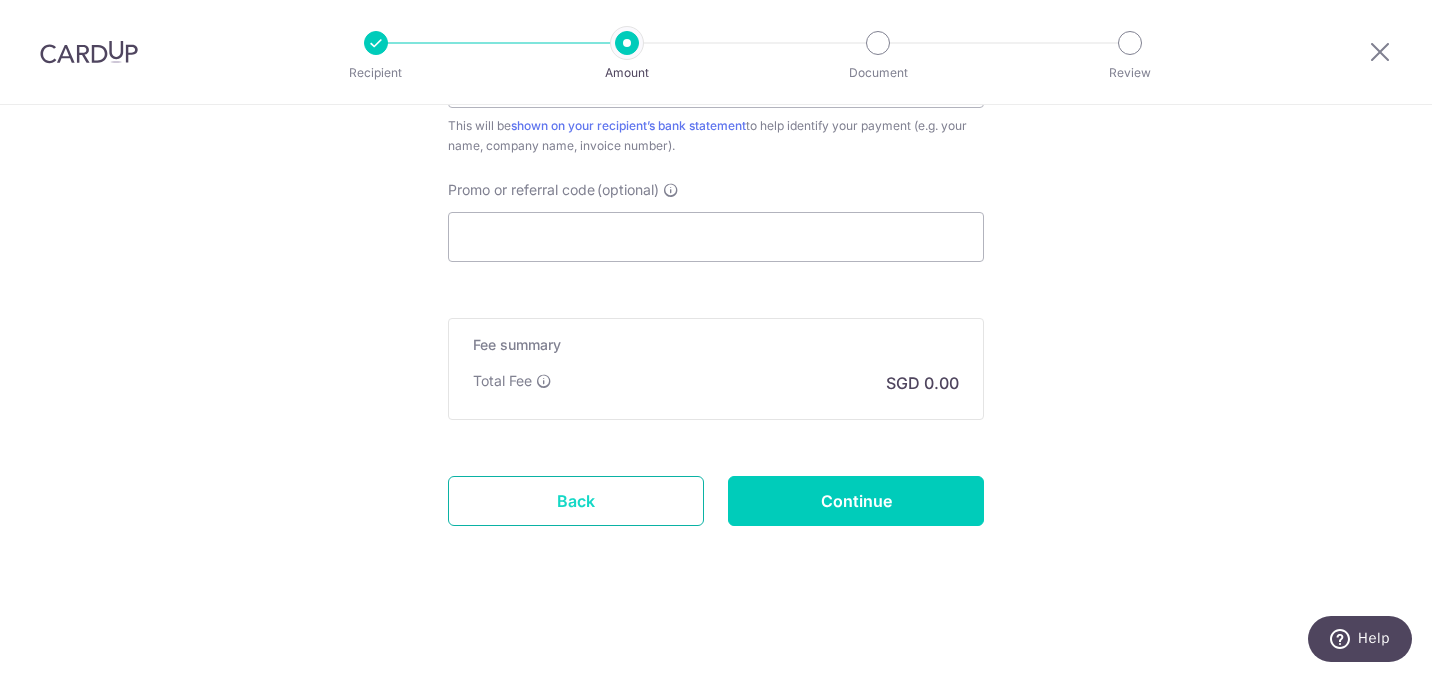 click on "Back" at bounding box center (576, 501) 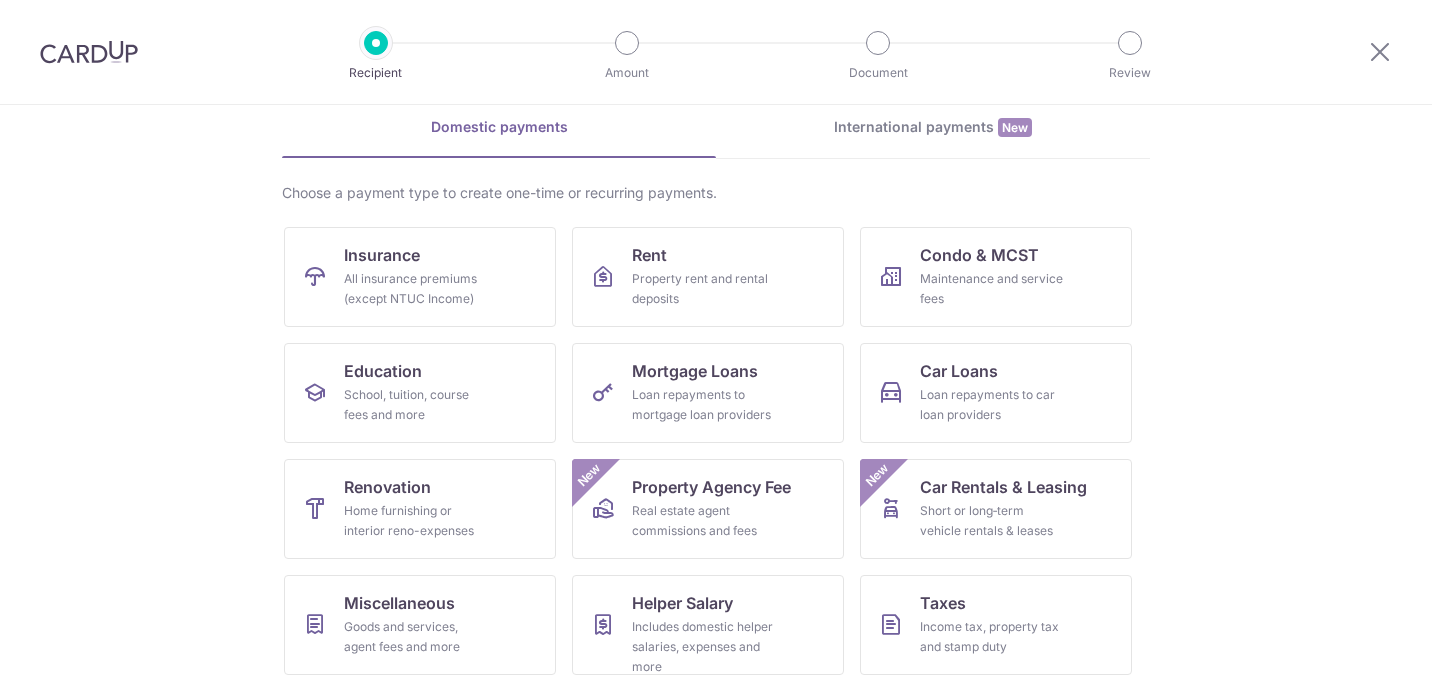 scroll, scrollTop: 93, scrollLeft: 0, axis: vertical 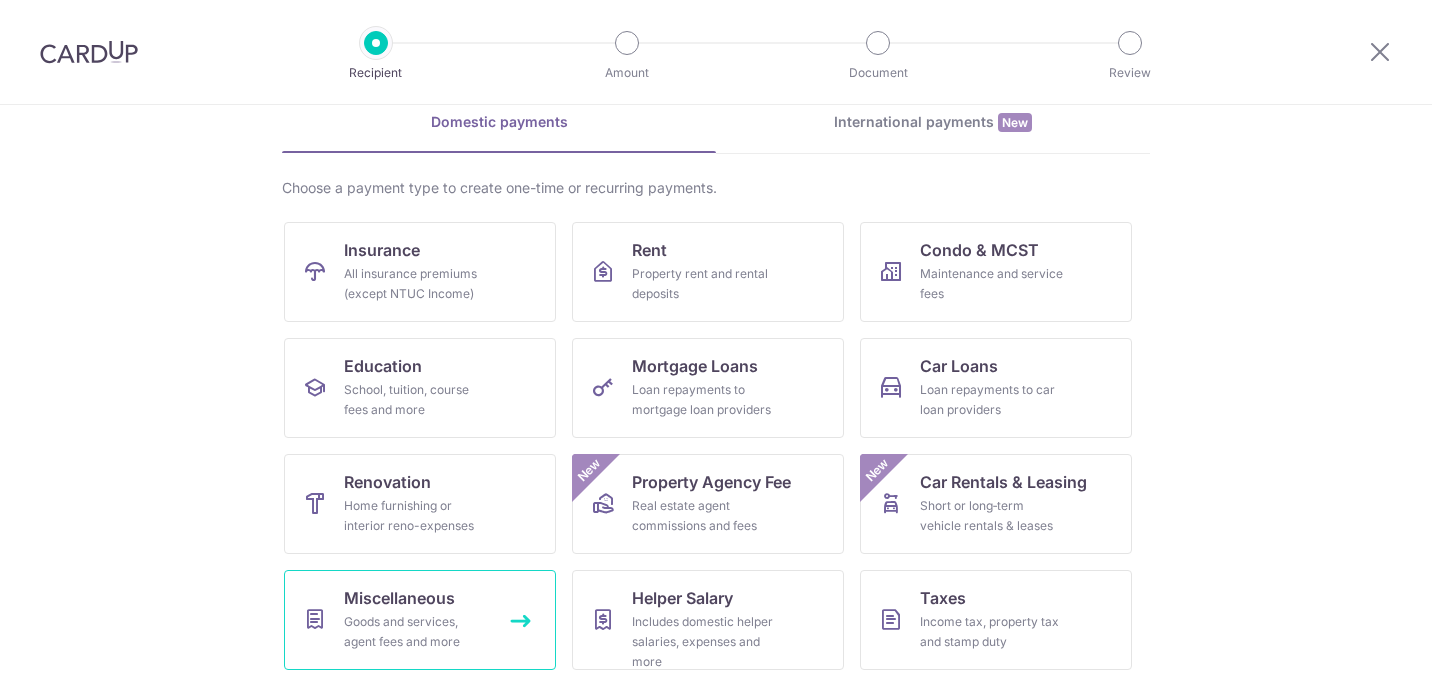 click on "Miscellaneous Goods and services, agent fees and more" at bounding box center (420, 620) 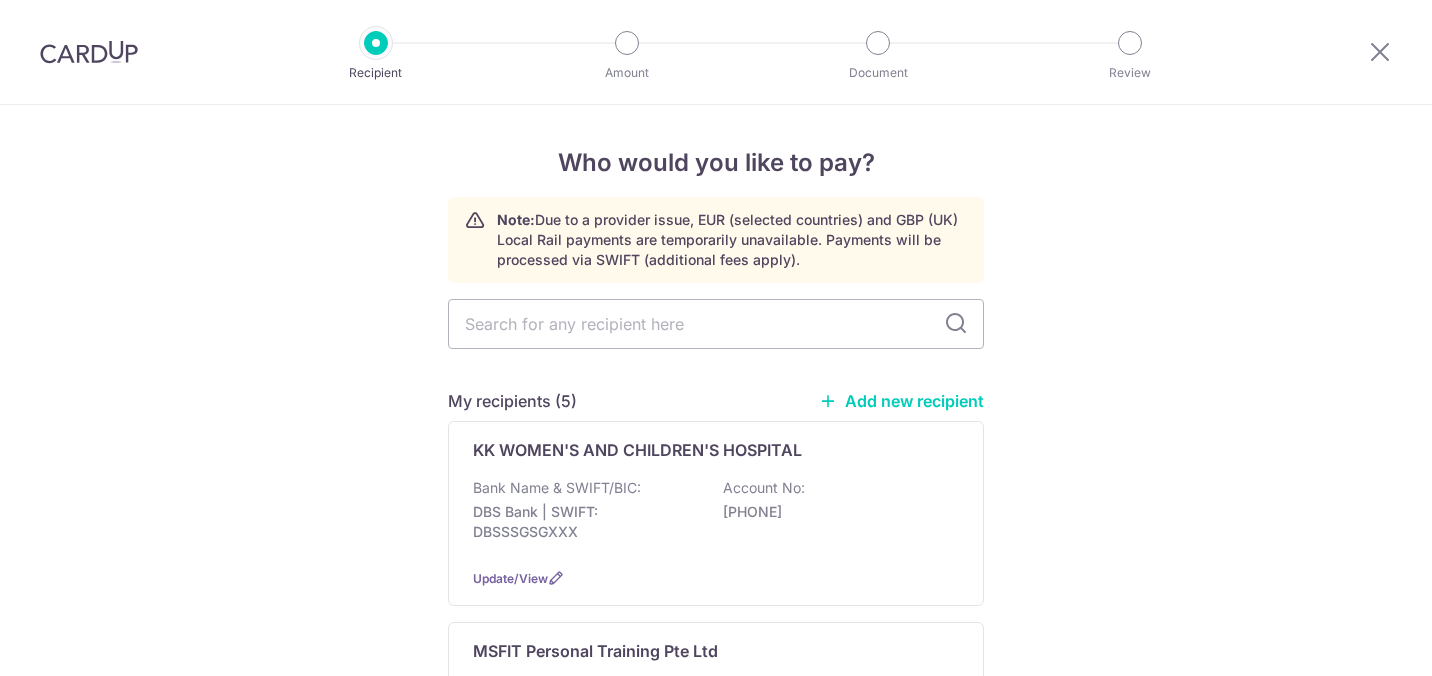 scroll, scrollTop: 0, scrollLeft: 0, axis: both 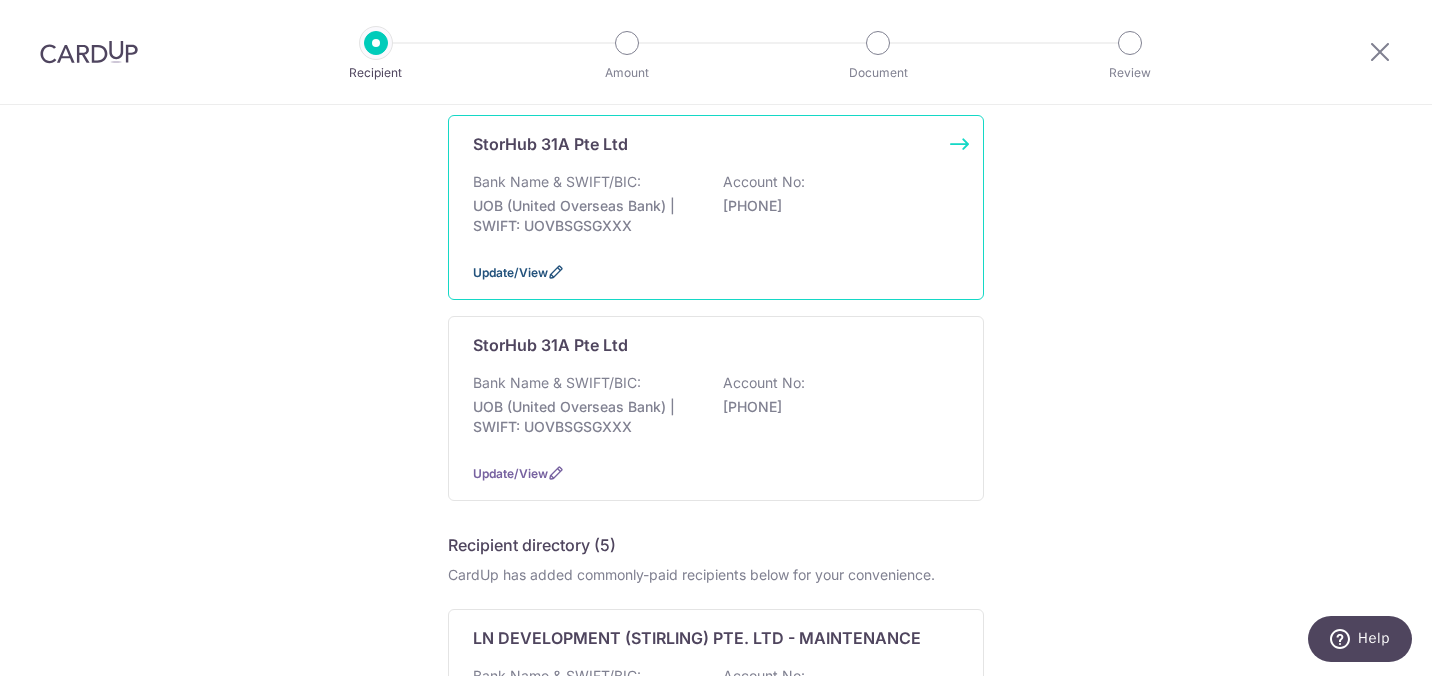 click on "Update/View" at bounding box center [510, 272] 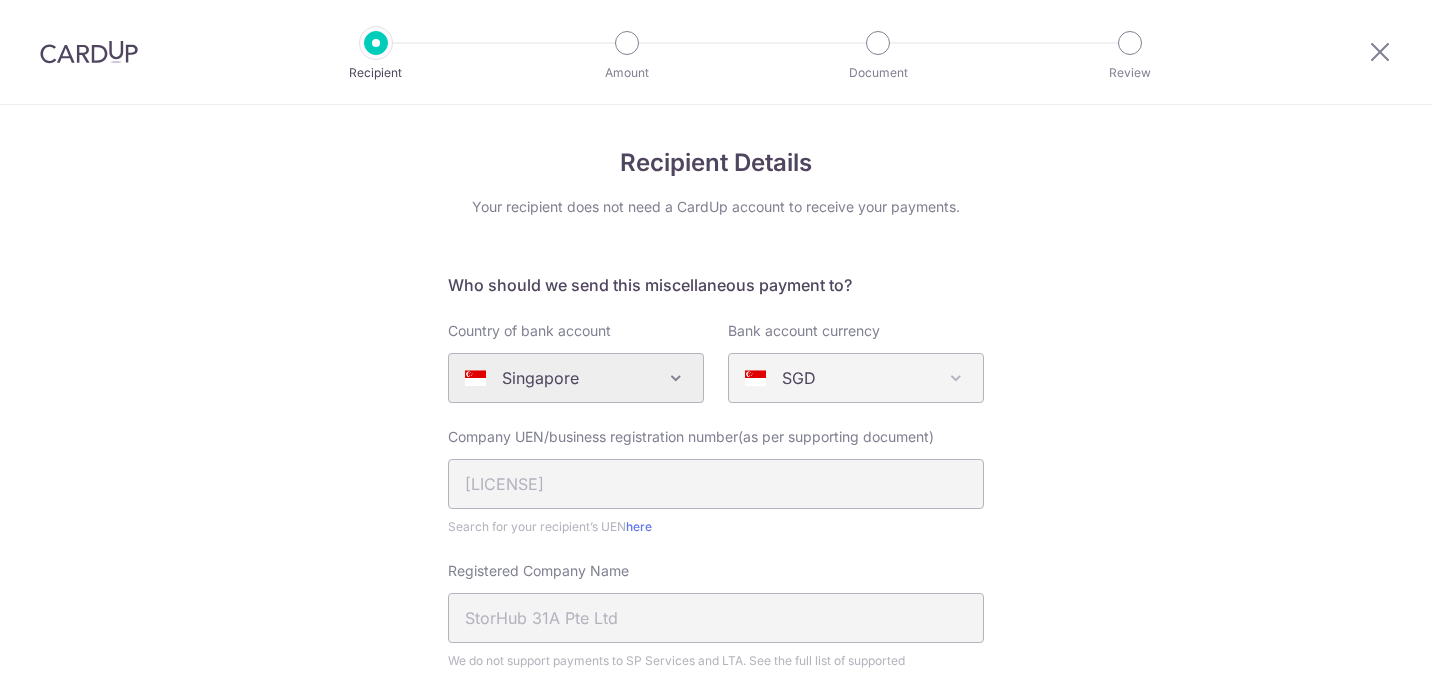 scroll, scrollTop: 0, scrollLeft: 0, axis: both 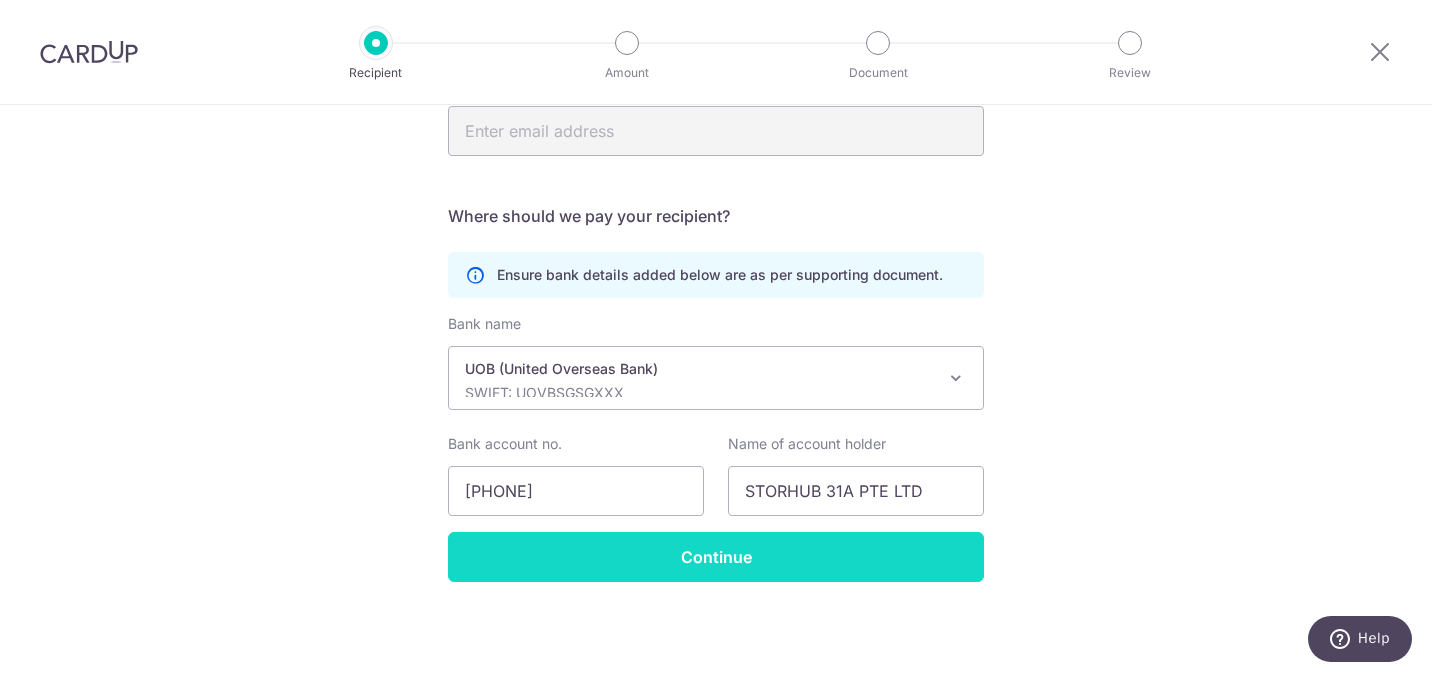 click on "Continue" at bounding box center (716, 557) 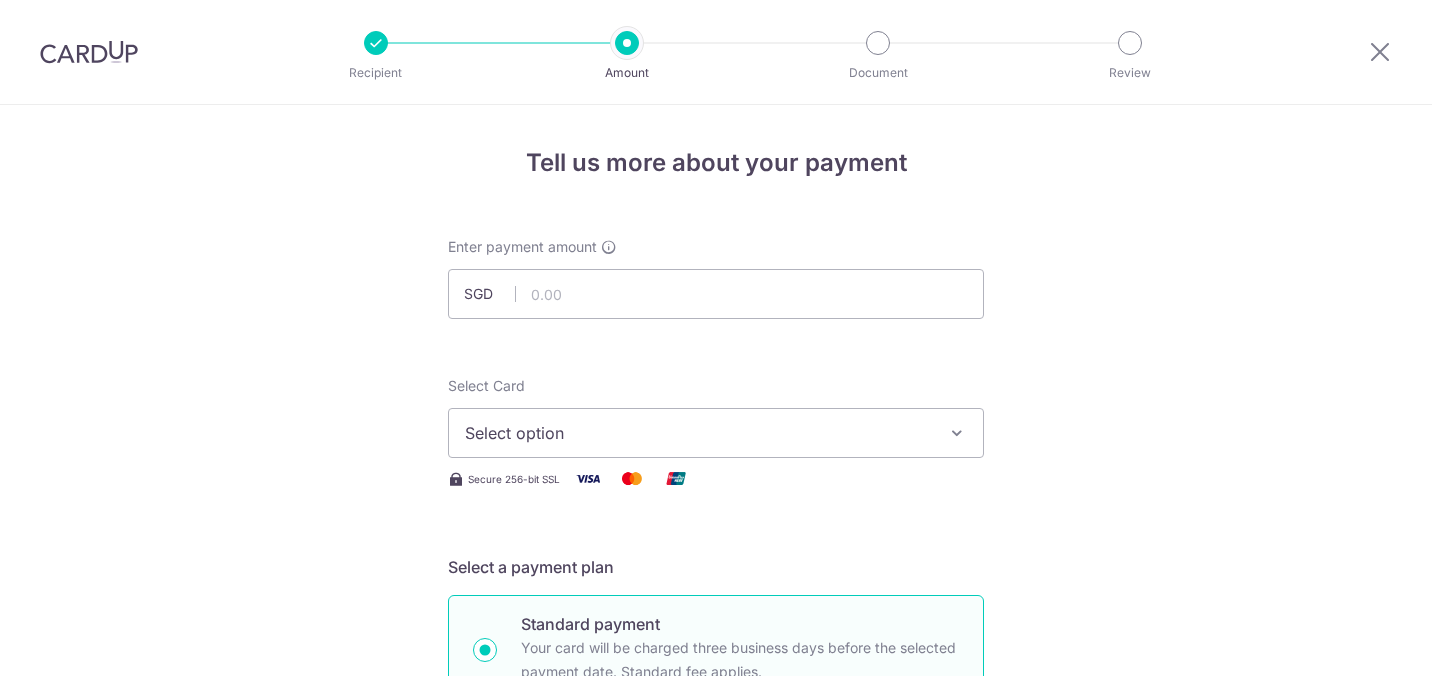scroll, scrollTop: 0, scrollLeft: 0, axis: both 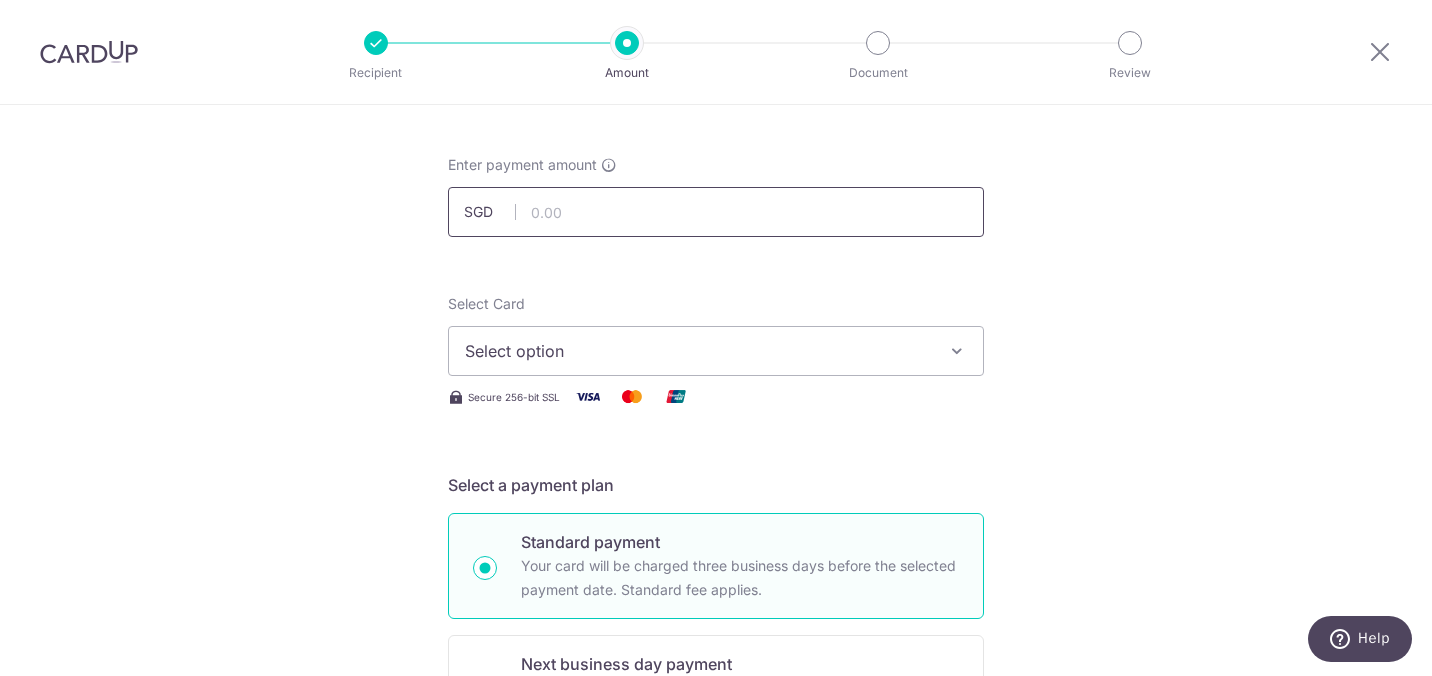 click at bounding box center [716, 212] 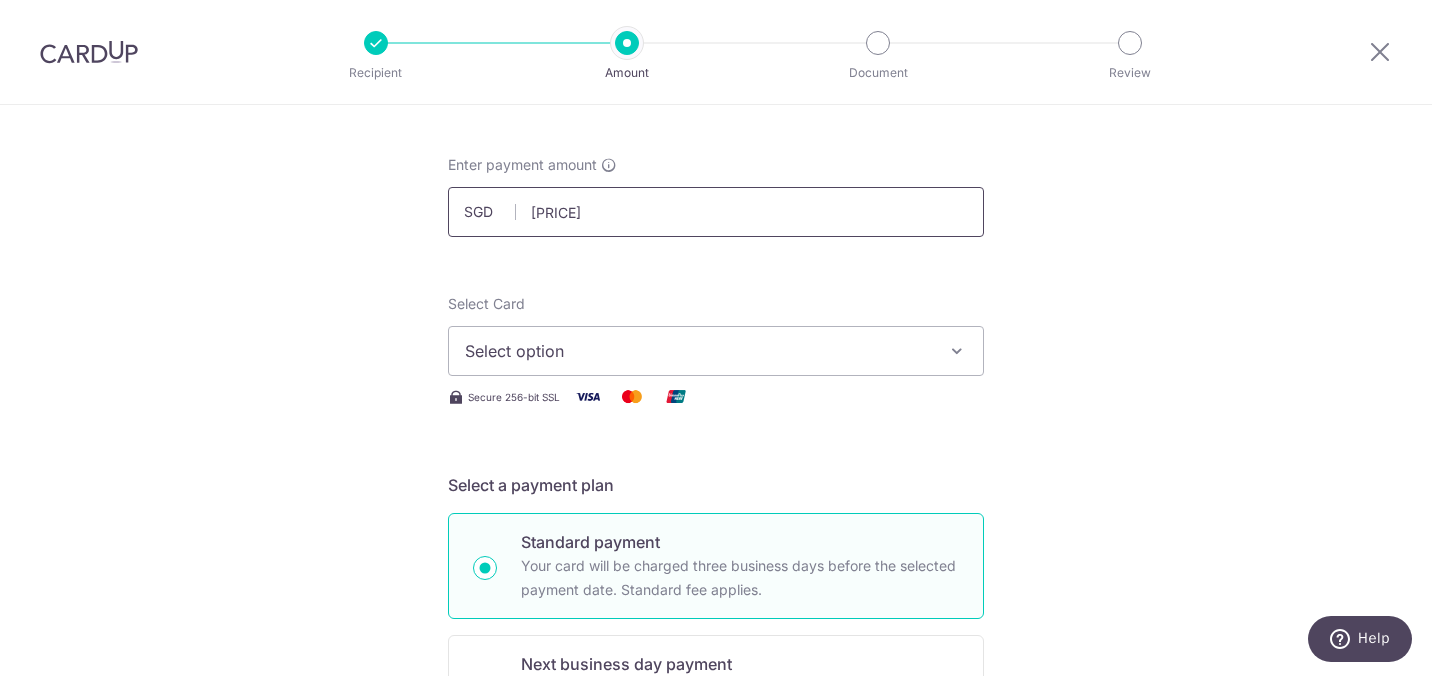 type on "[PRICE]" 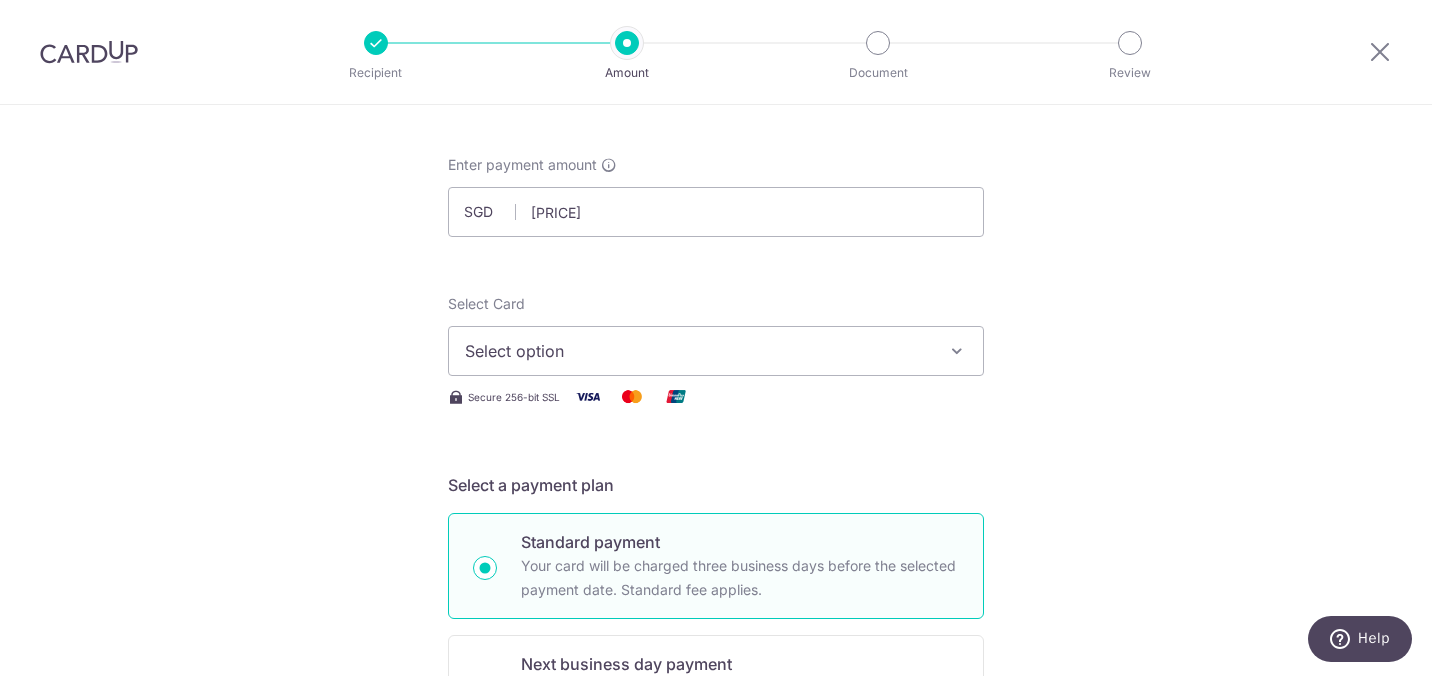click on "Select option" at bounding box center (716, 351) 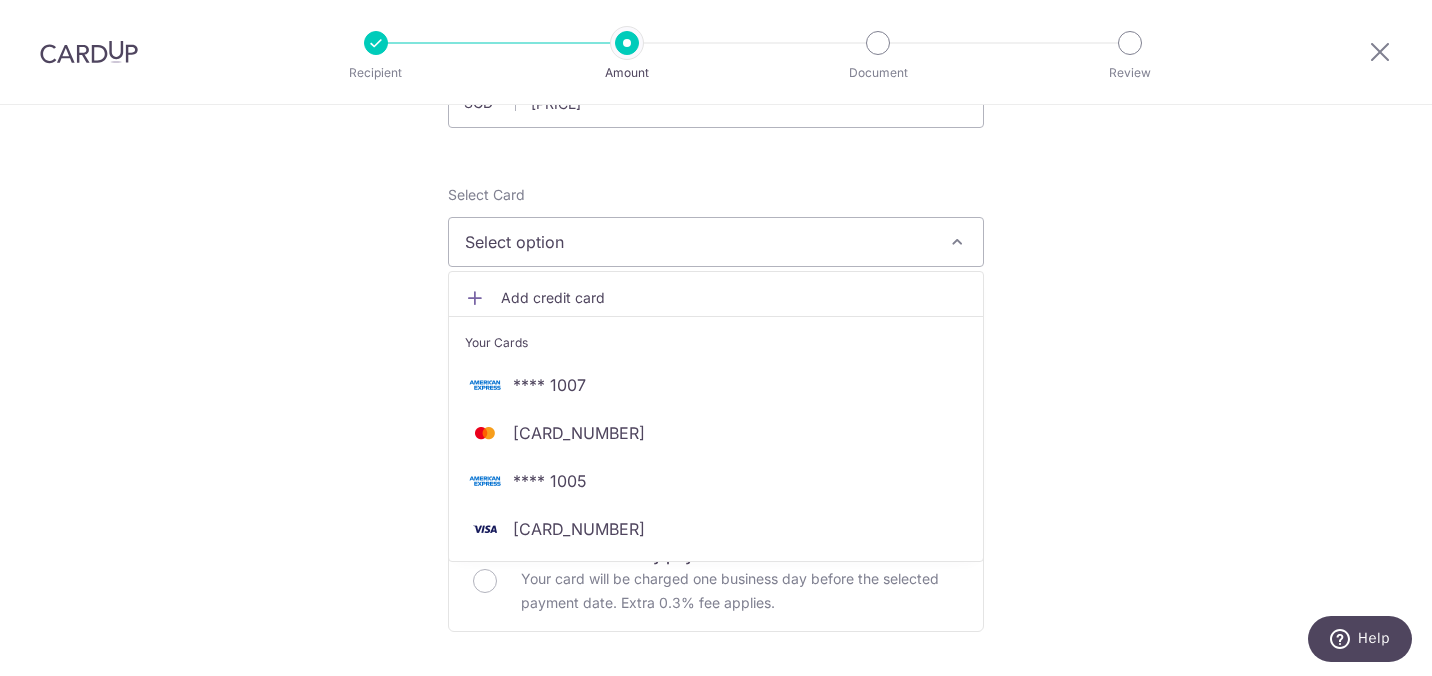 scroll, scrollTop: 215, scrollLeft: 0, axis: vertical 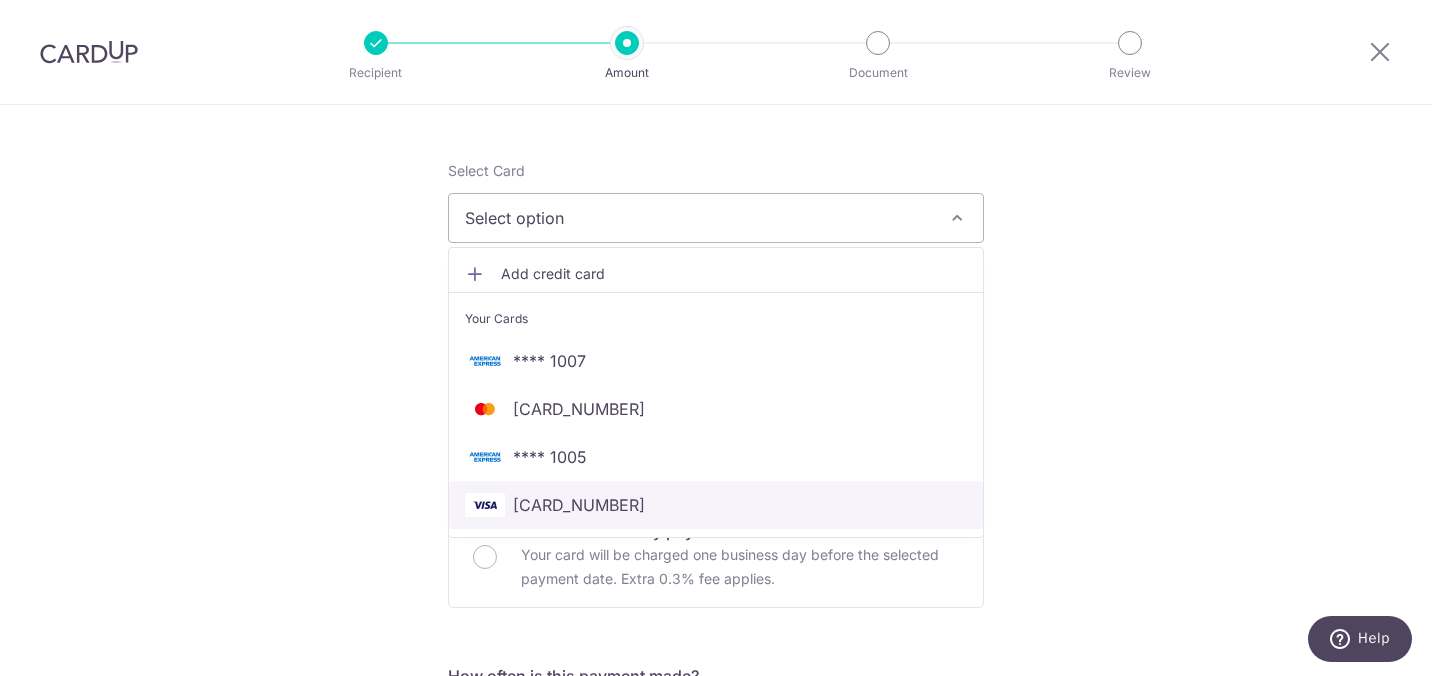 click on "[CARD_NUMBER]" at bounding box center (579, 505) 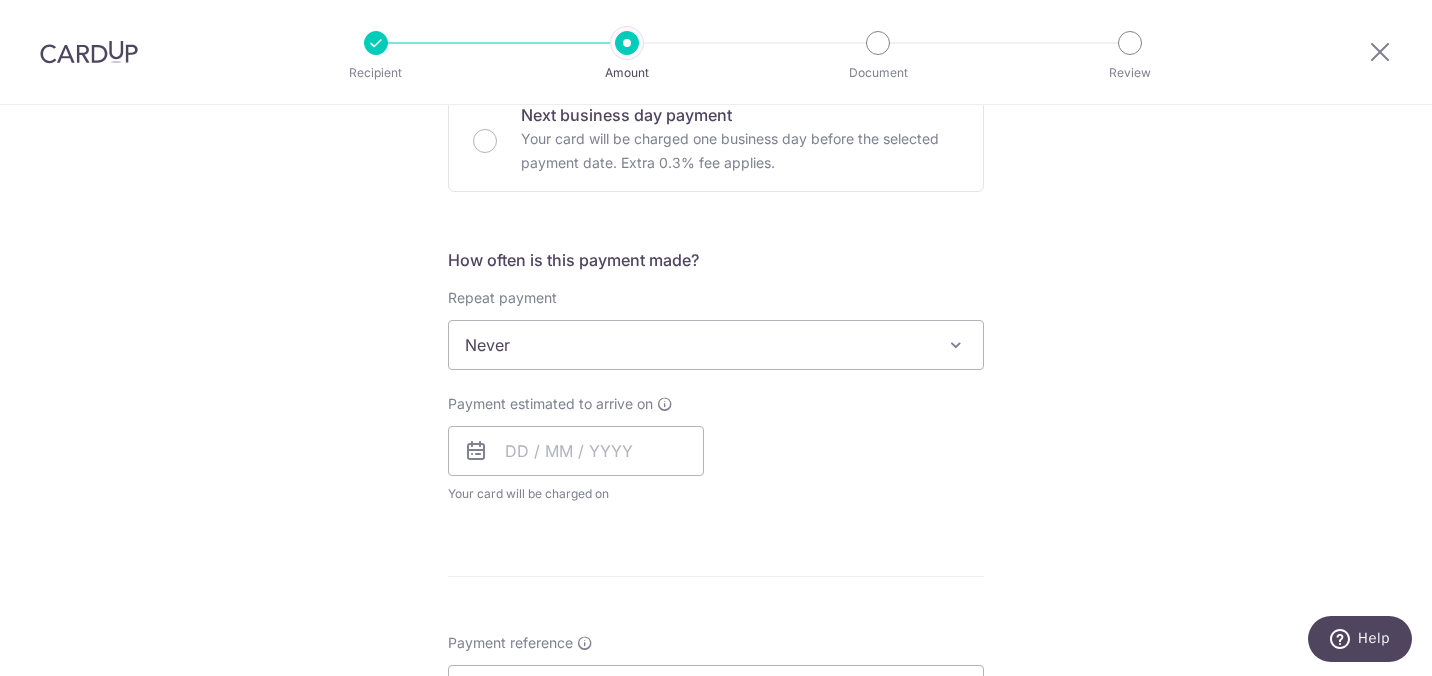 scroll, scrollTop: 634, scrollLeft: 0, axis: vertical 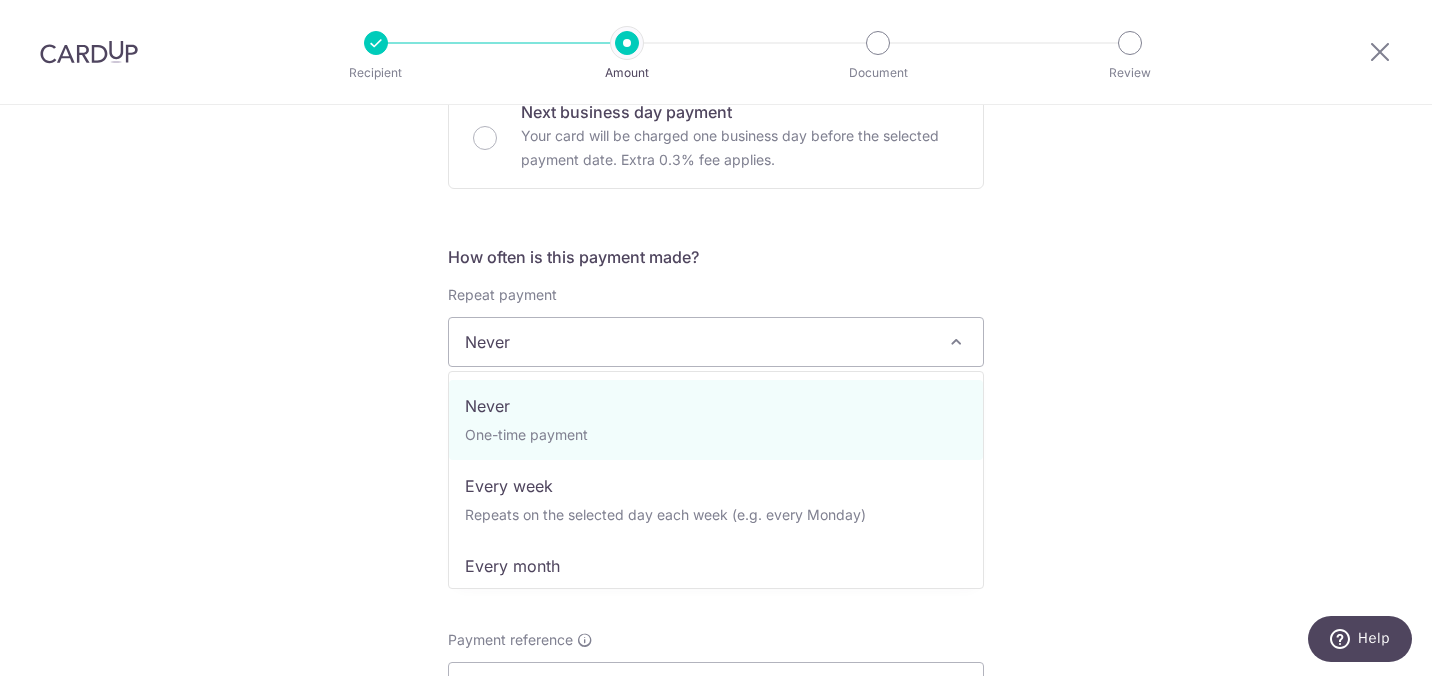 click on "Never" at bounding box center [716, 342] 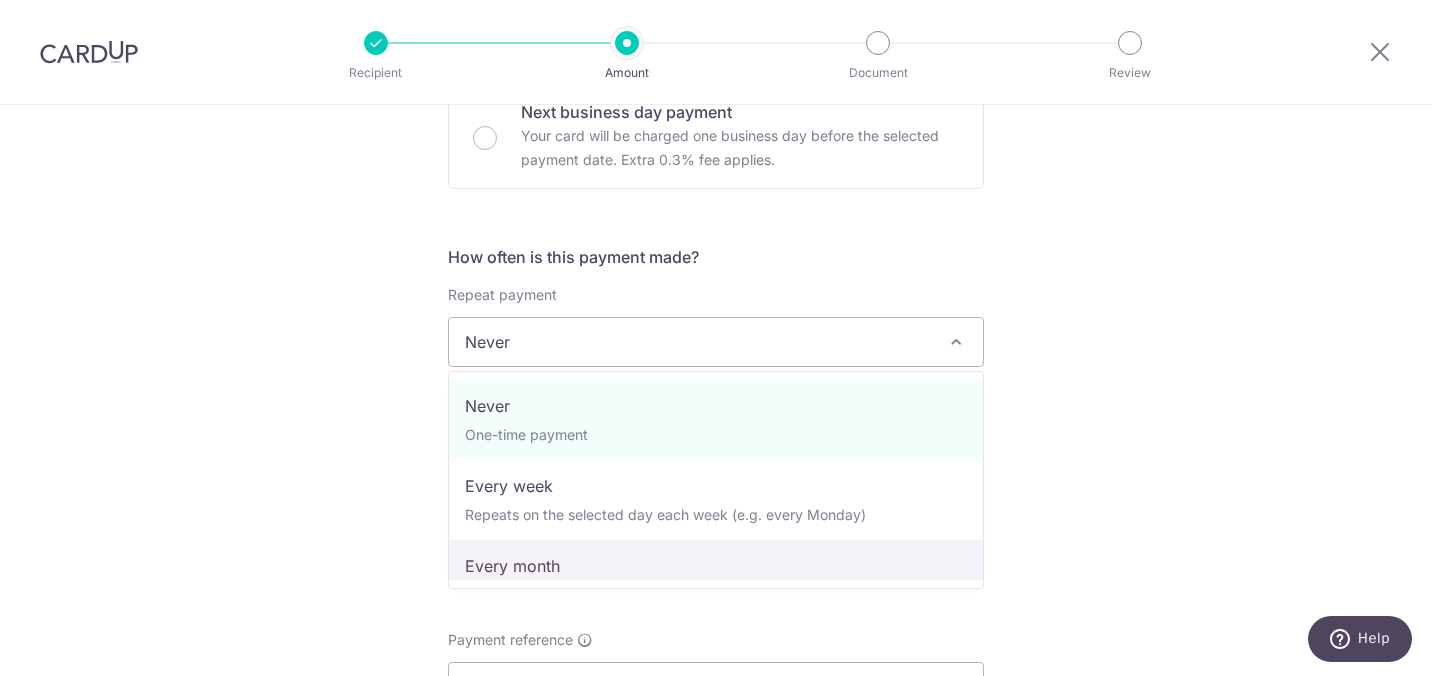 select on "3" 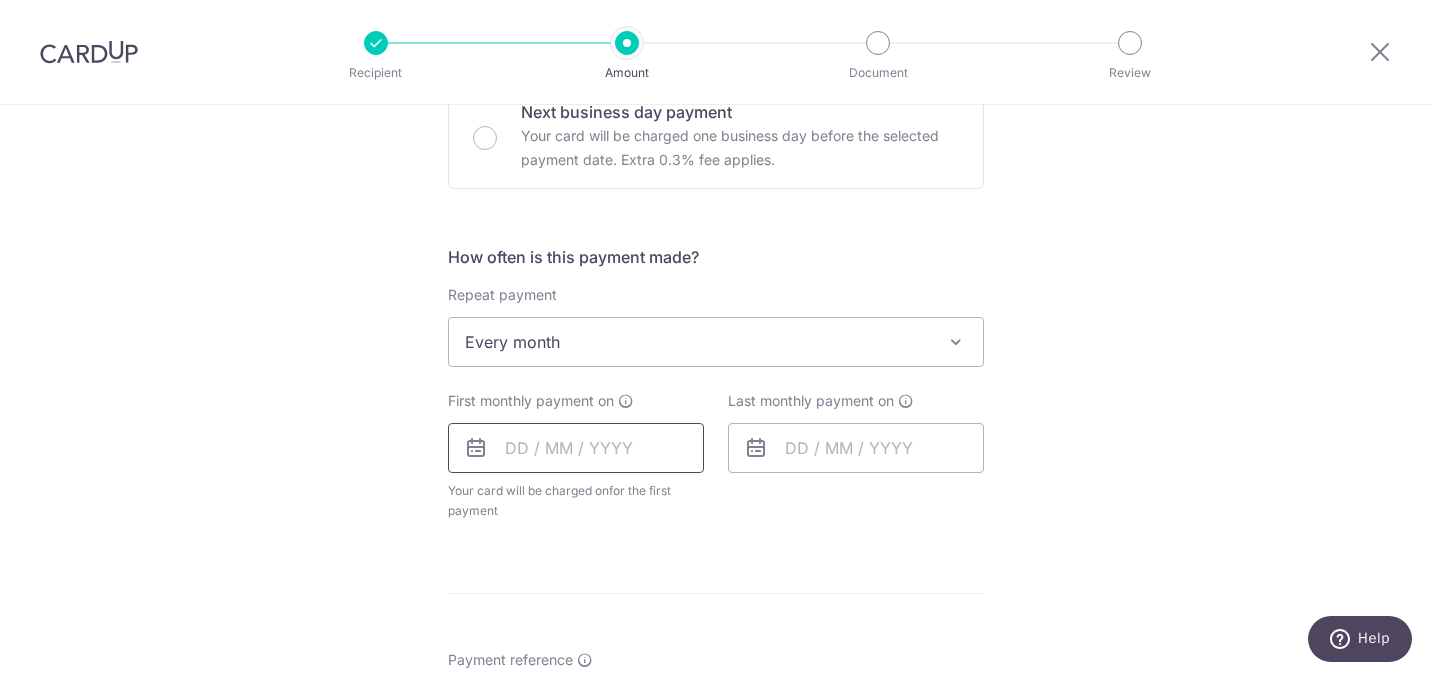 click at bounding box center (576, 448) 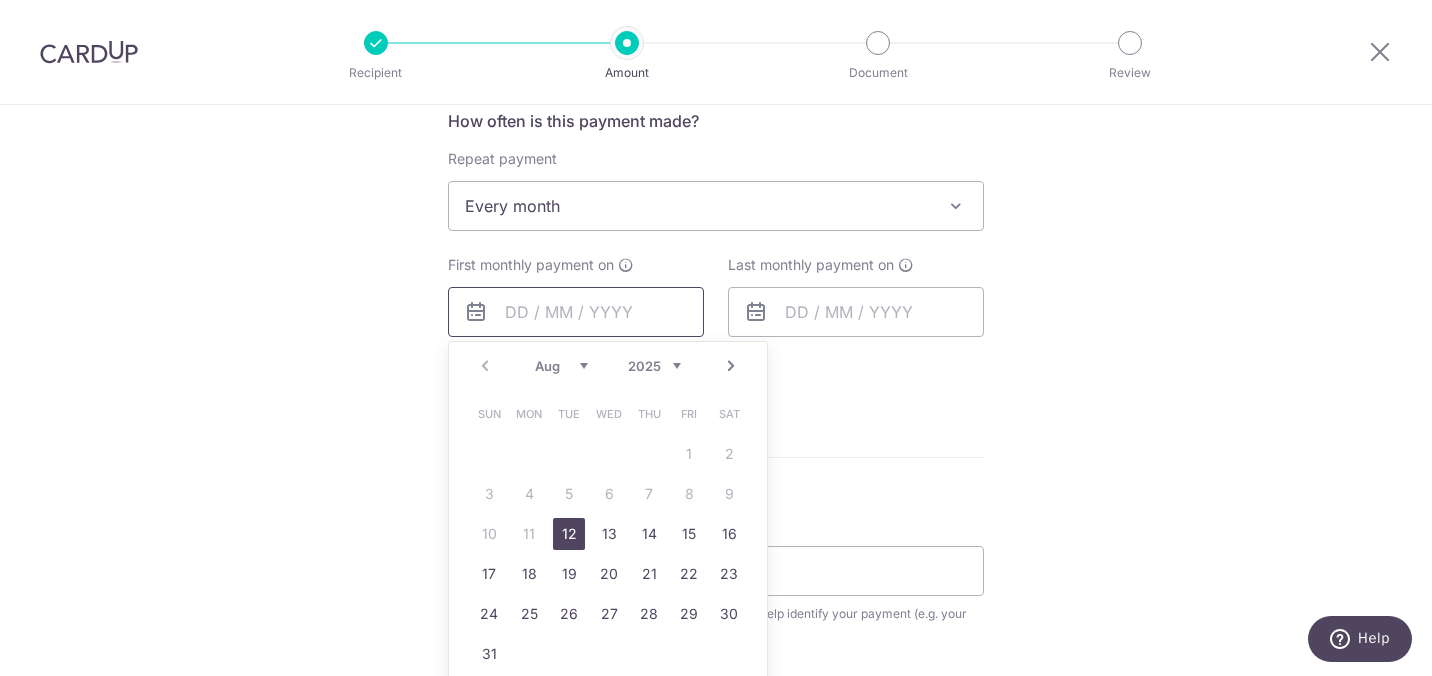 scroll, scrollTop: 768, scrollLeft: 0, axis: vertical 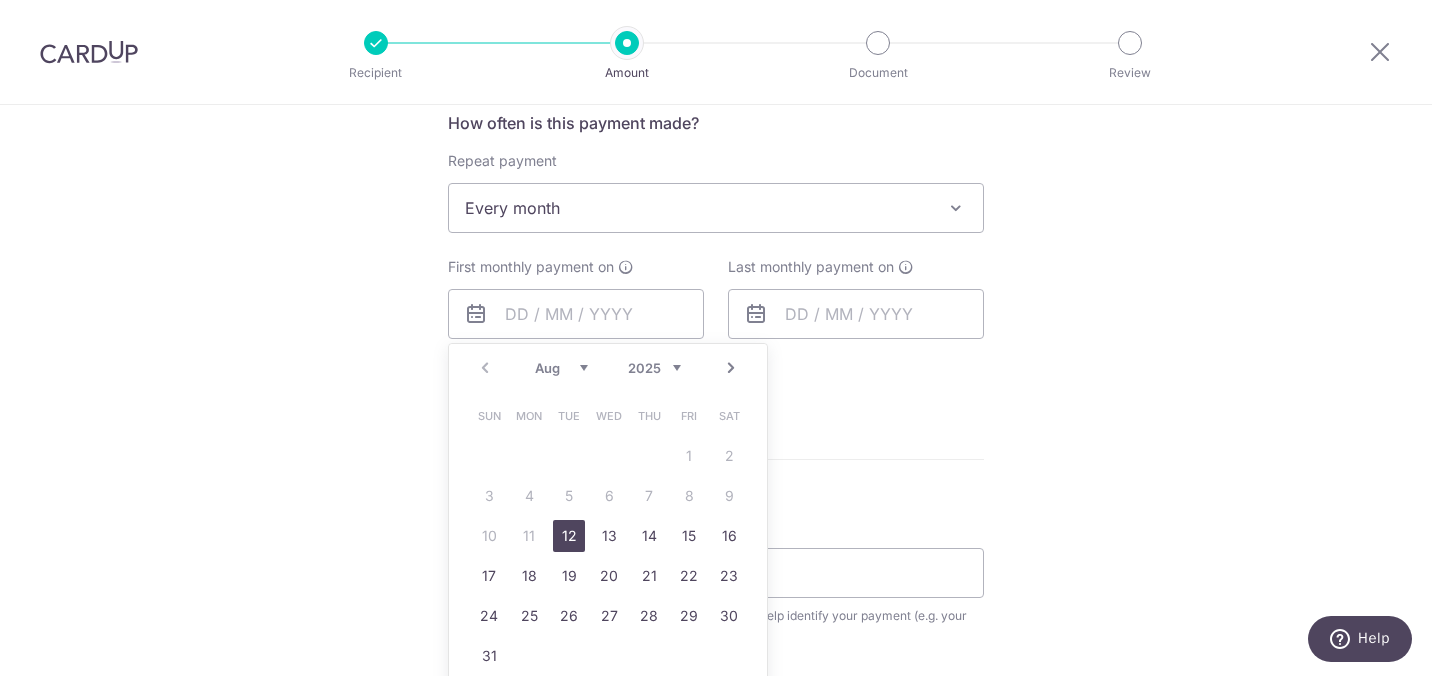 click on "12" at bounding box center (569, 536) 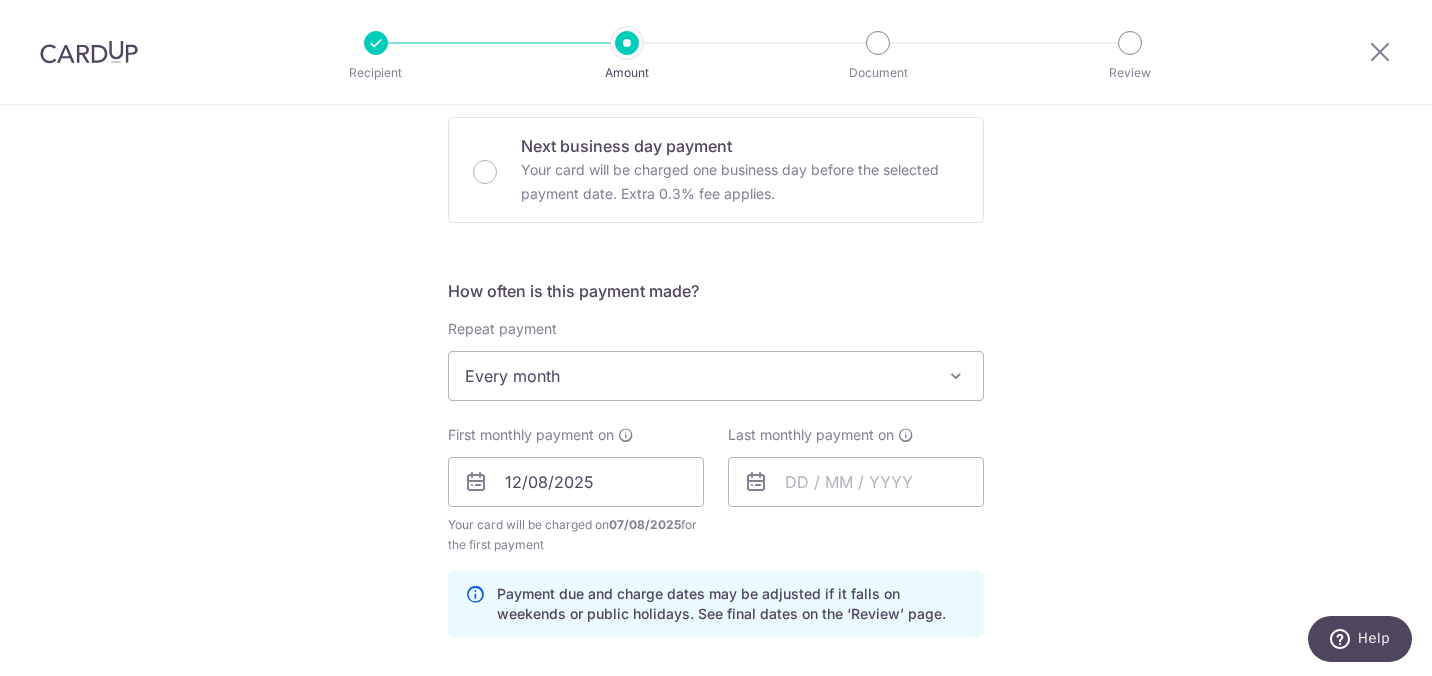 scroll, scrollTop: 621, scrollLeft: 0, axis: vertical 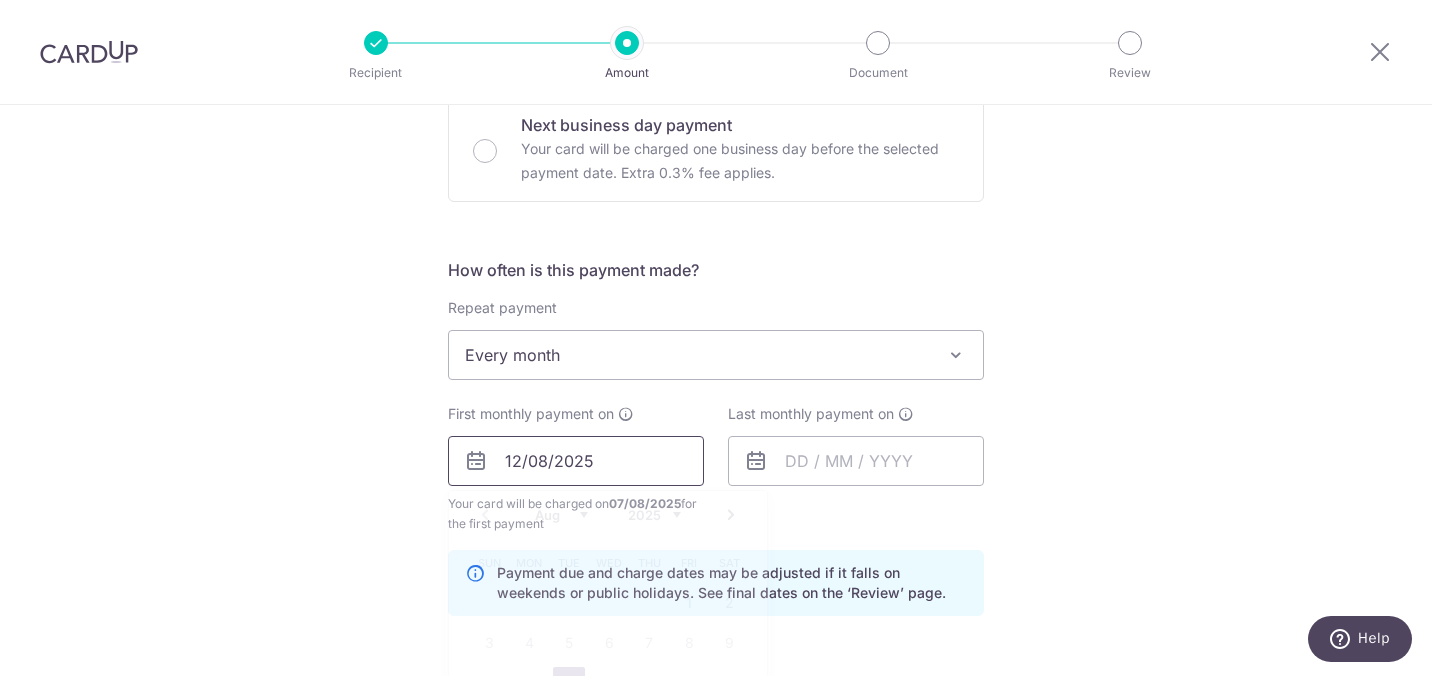 click on "12/08/2025" at bounding box center (576, 461) 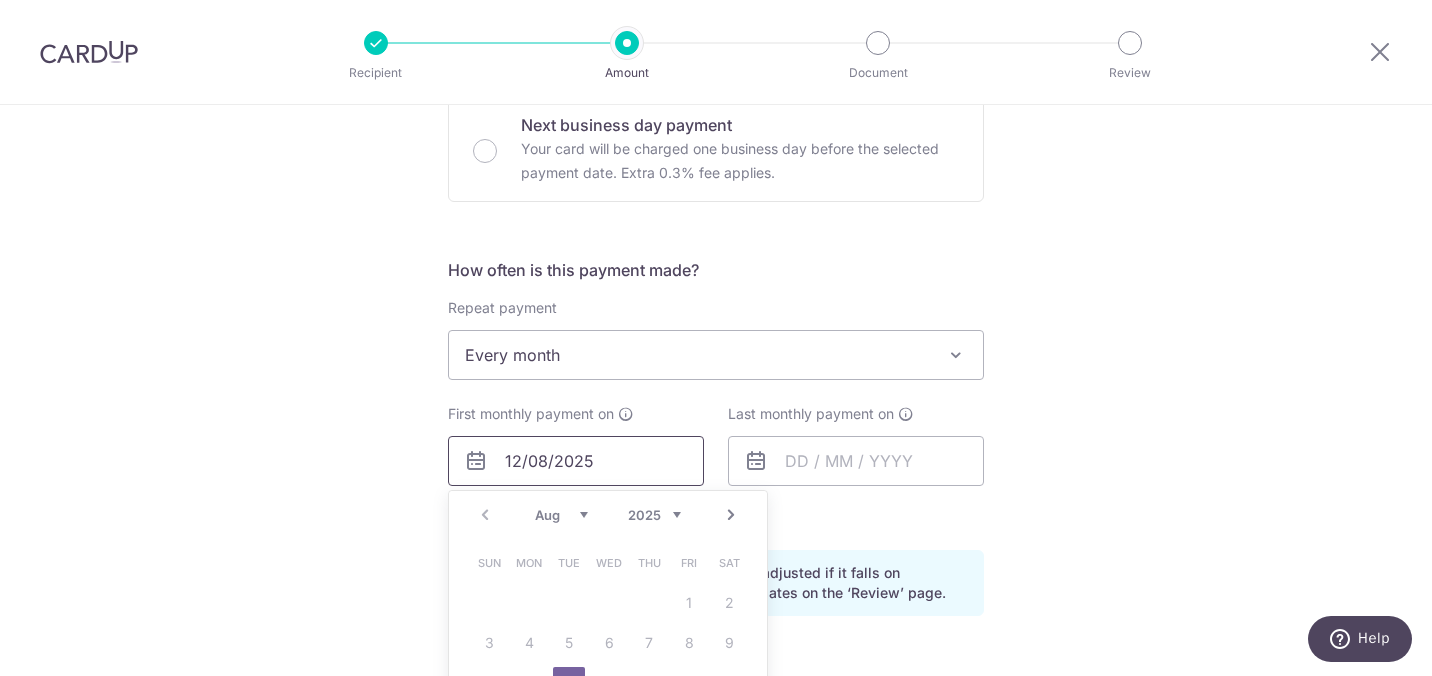 click on "12/08/2025" at bounding box center (576, 461) 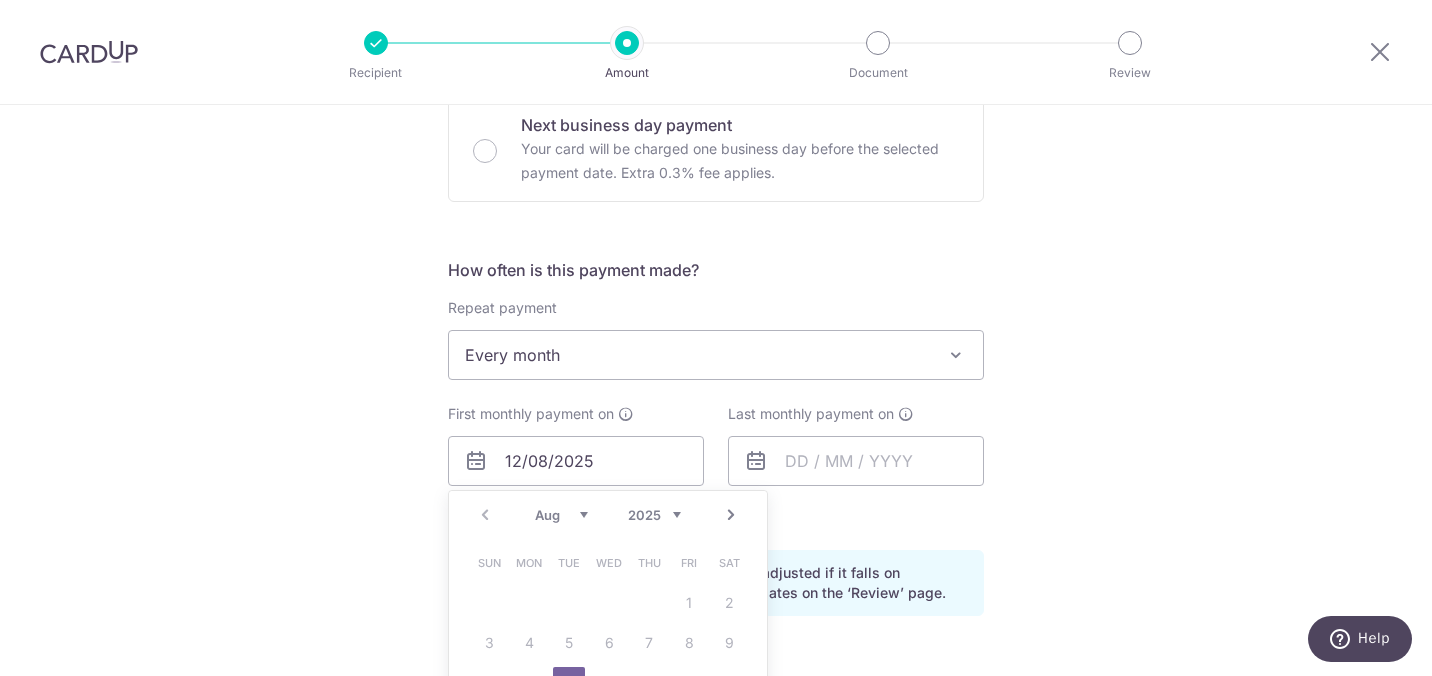 click on "Tell us more about your payment
Enter payment amount
SGD
291.03
291.03
Select Card
**** 1986
Add credit card
Your Cards
**** 1007
**** 2322
**** 1005
**** 1986
Secure 256-bit SSL
Text
New card details
Card" at bounding box center (716, 439) 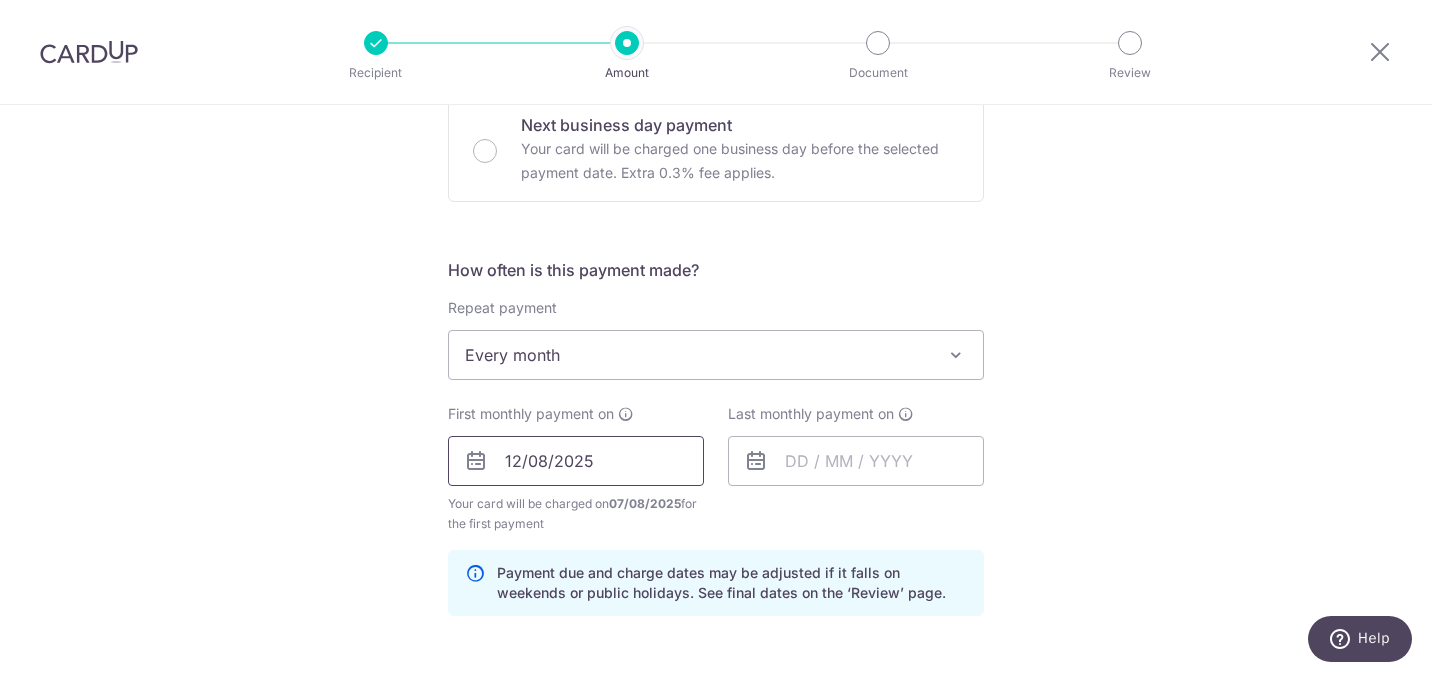 click on "12/08/2025" at bounding box center (576, 461) 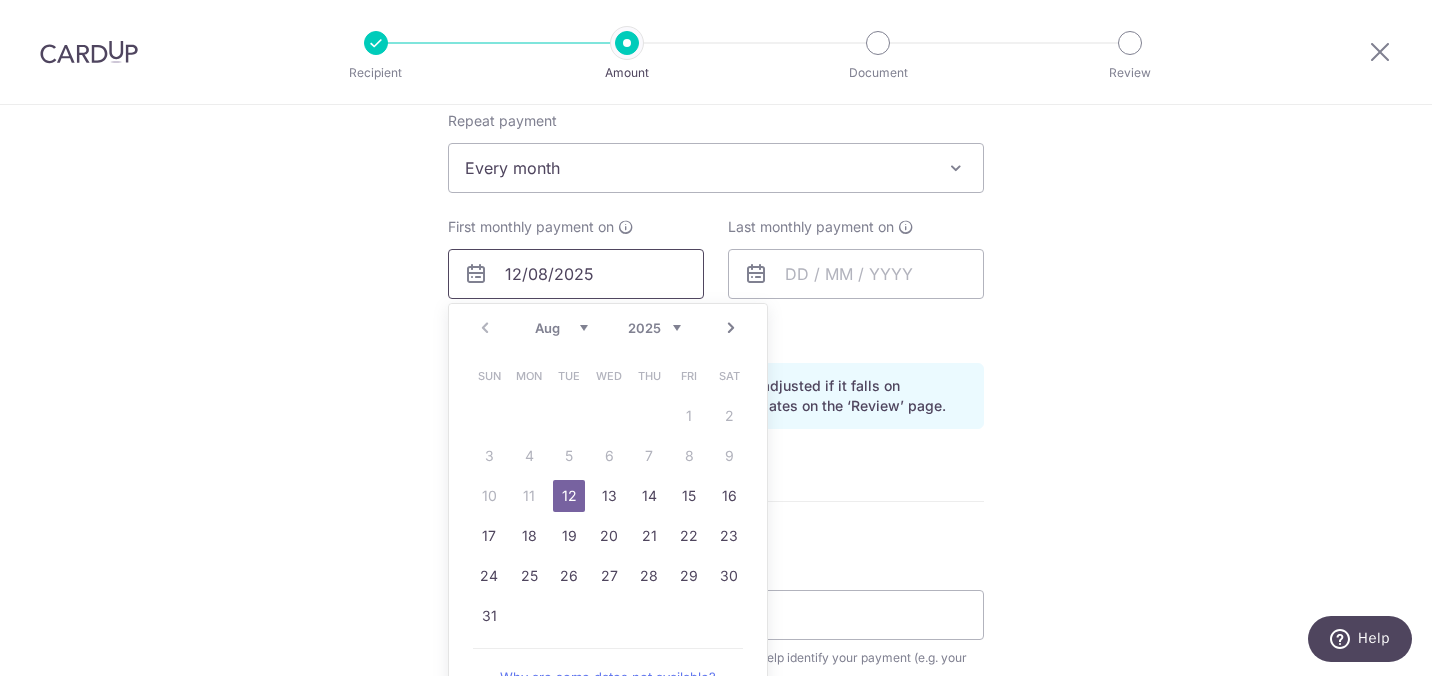scroll, scrollTop: 850, scrollLeft: 0, axis: vertical 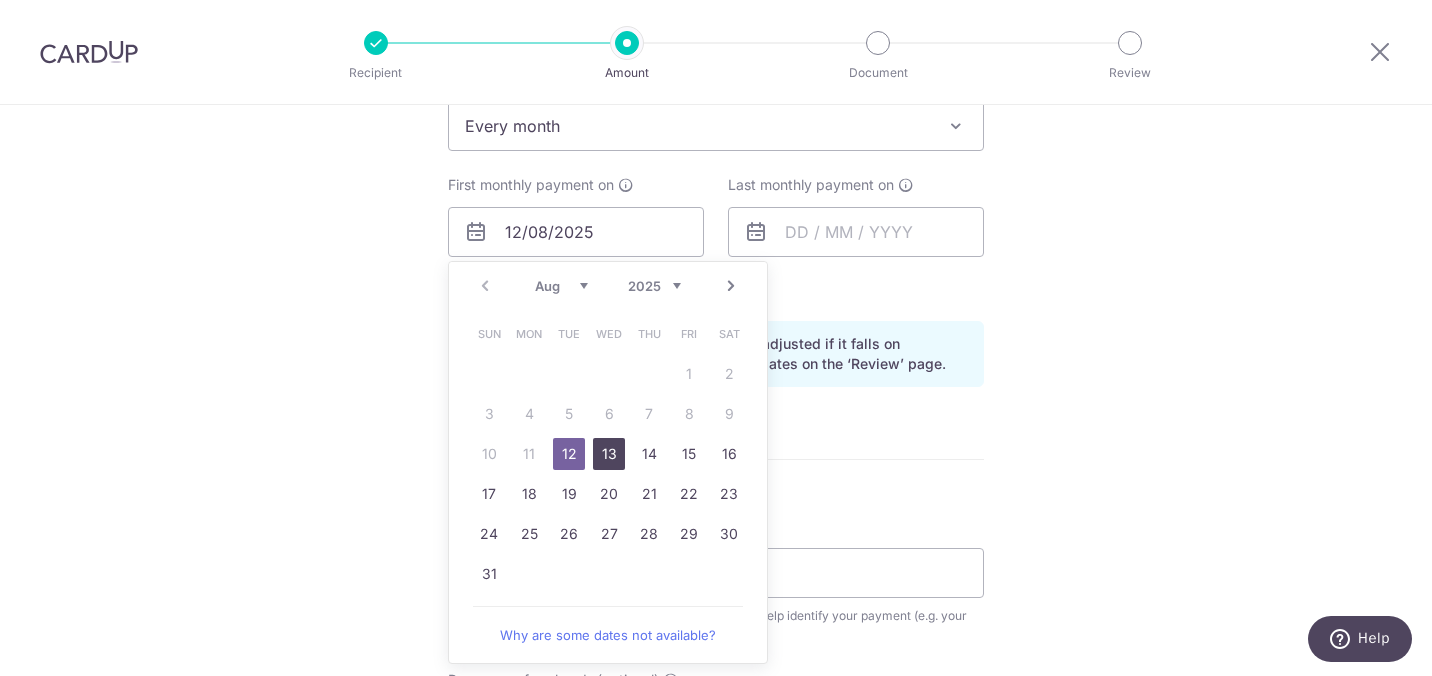 click on "13" at bounding box center (609, 454) 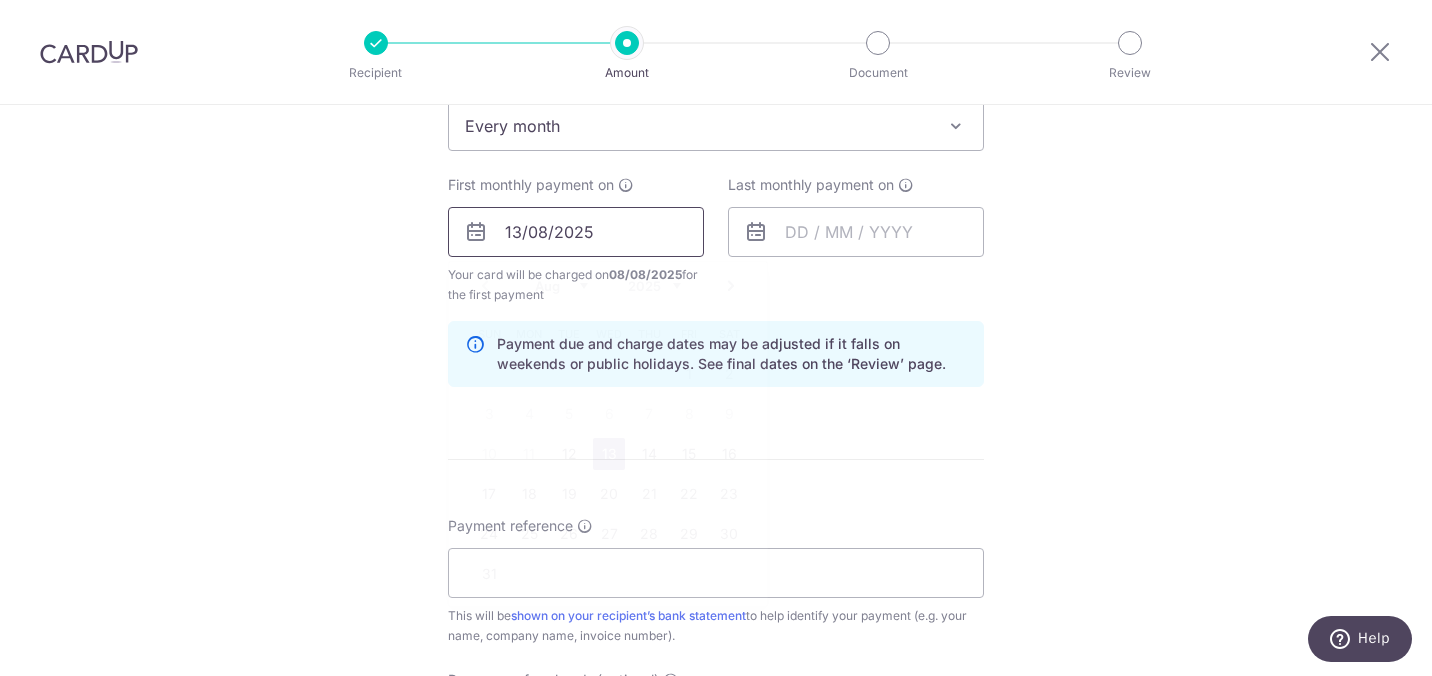click on "13/08/2025" at bounding box center (576, 232) 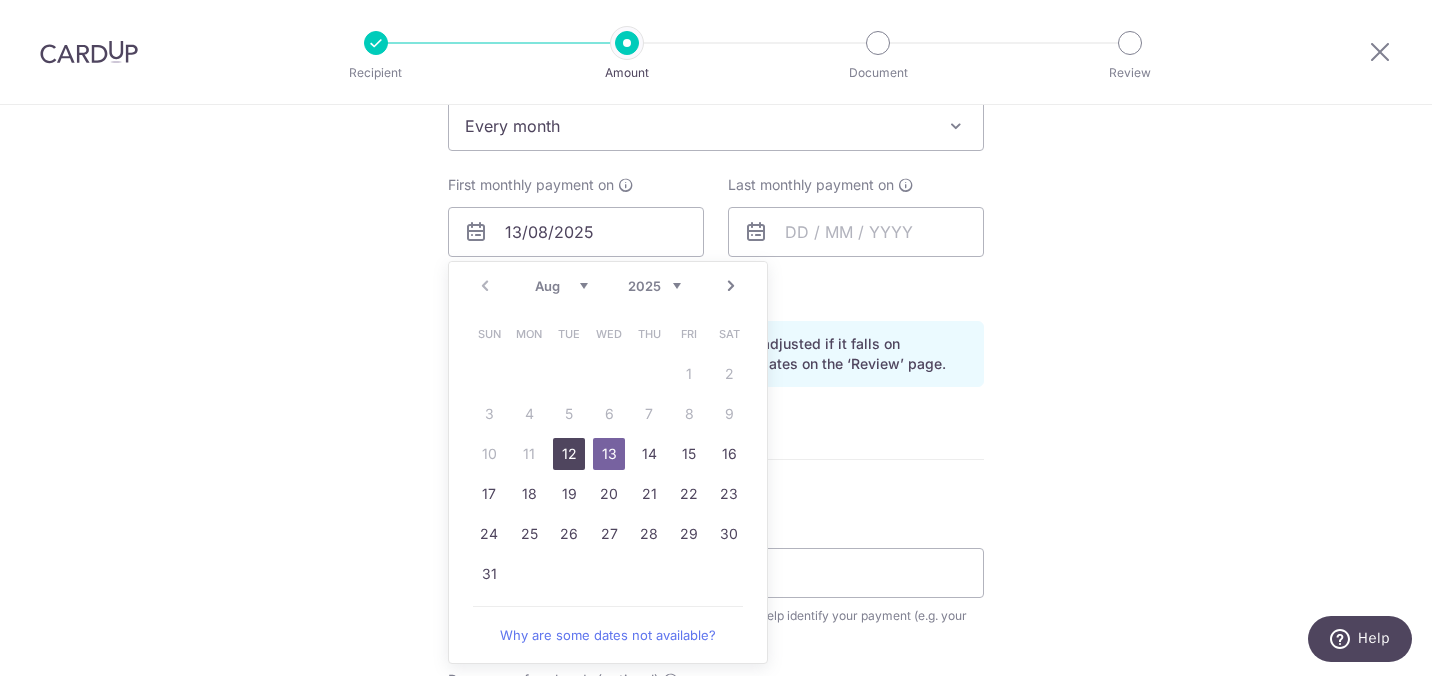 click on "12" at bounding box center [569, 454] 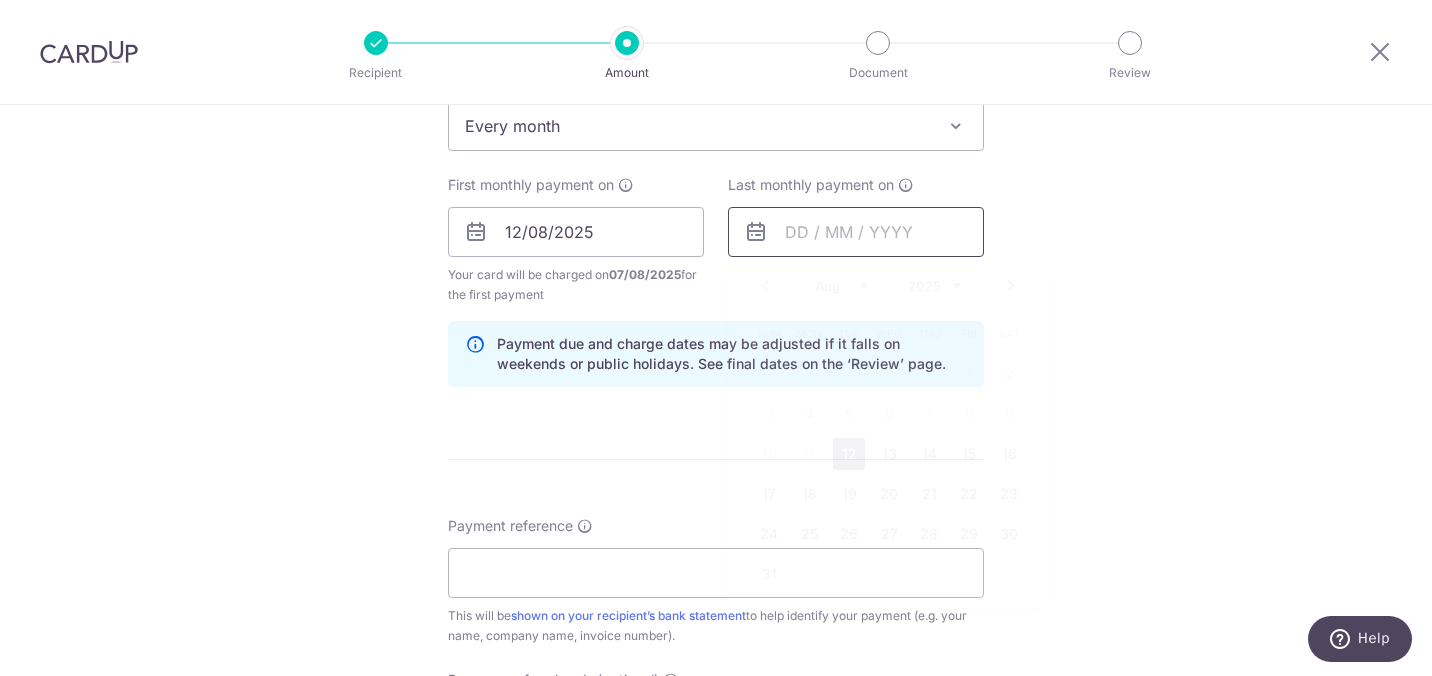 click at bounding box center [856, 232] 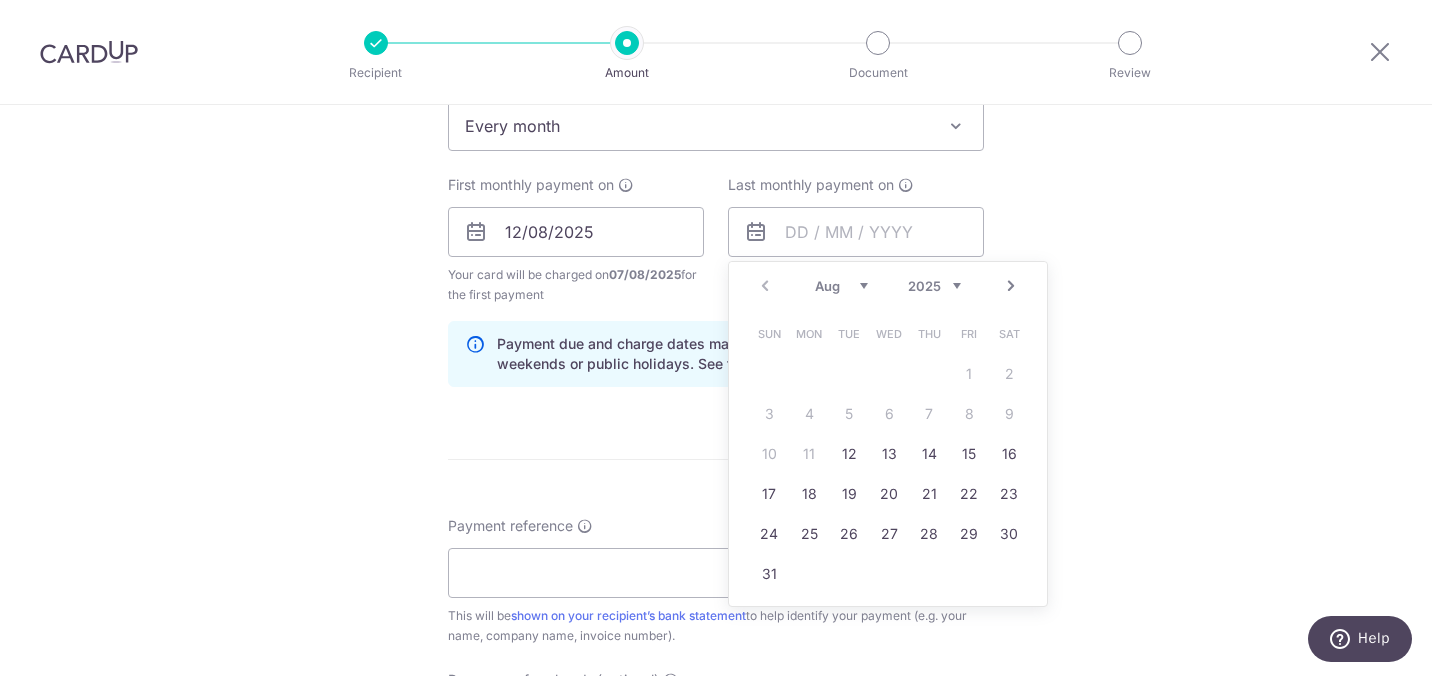 click on "2025 2026 2027 2028 2029 2030 2031 2032 2033 2034 2035" at bounding box center (934, 286) 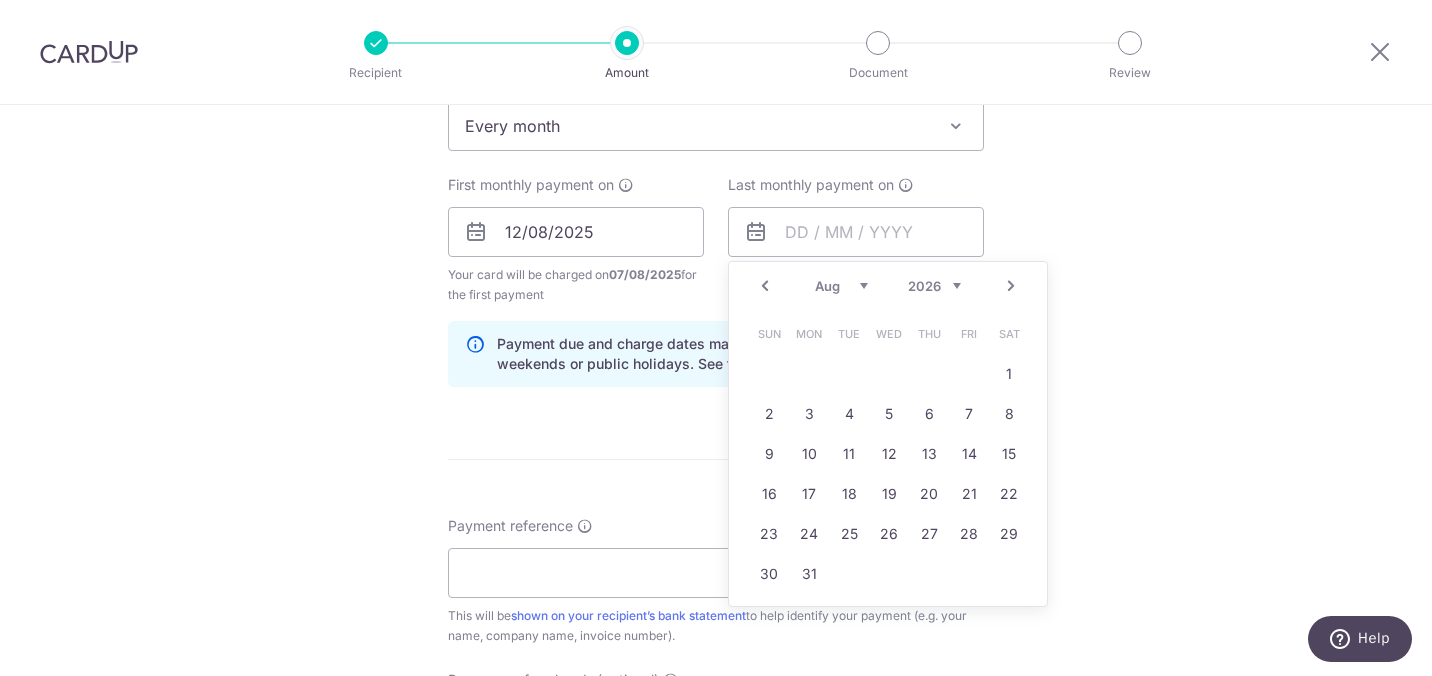 click on "Jan Feb Mar Apr May Jun Jul Aug Sep Oct Nov Dec" at bounding box center (841, 286) 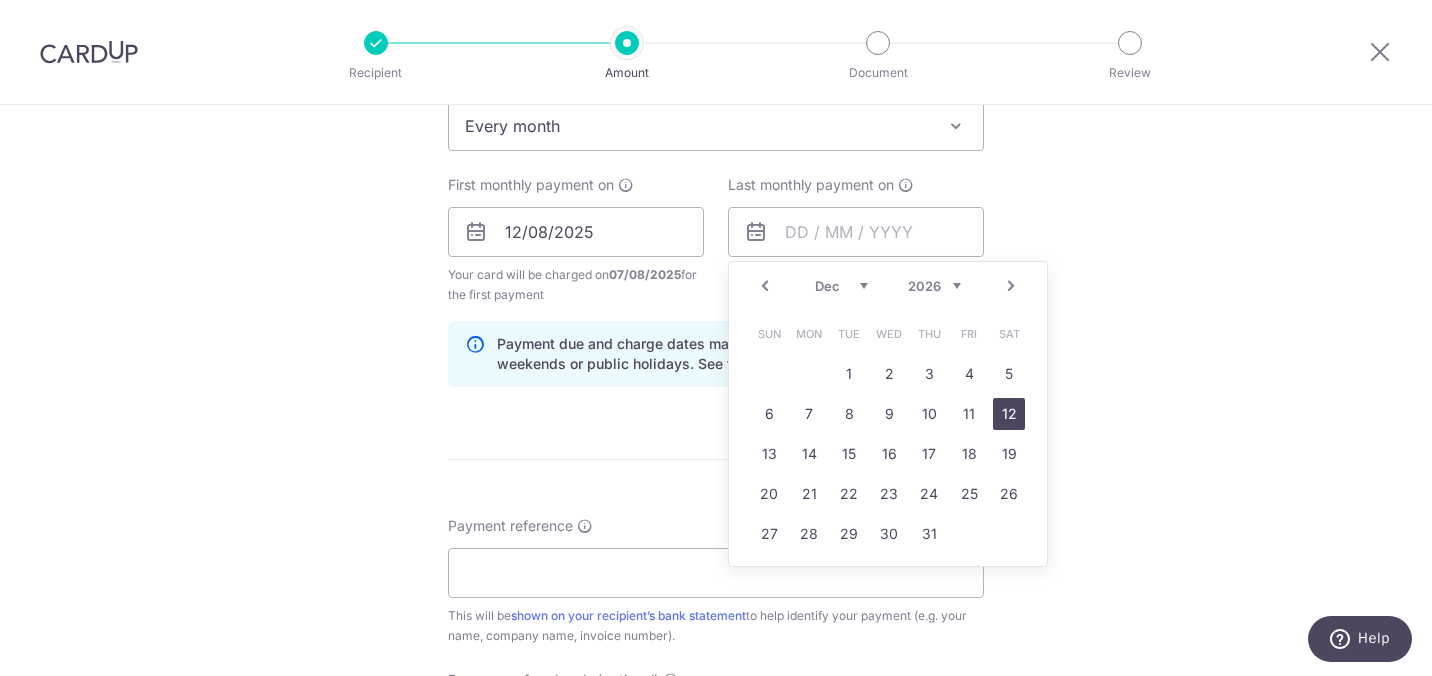 click on "12" at bounding box center [1009, 414] 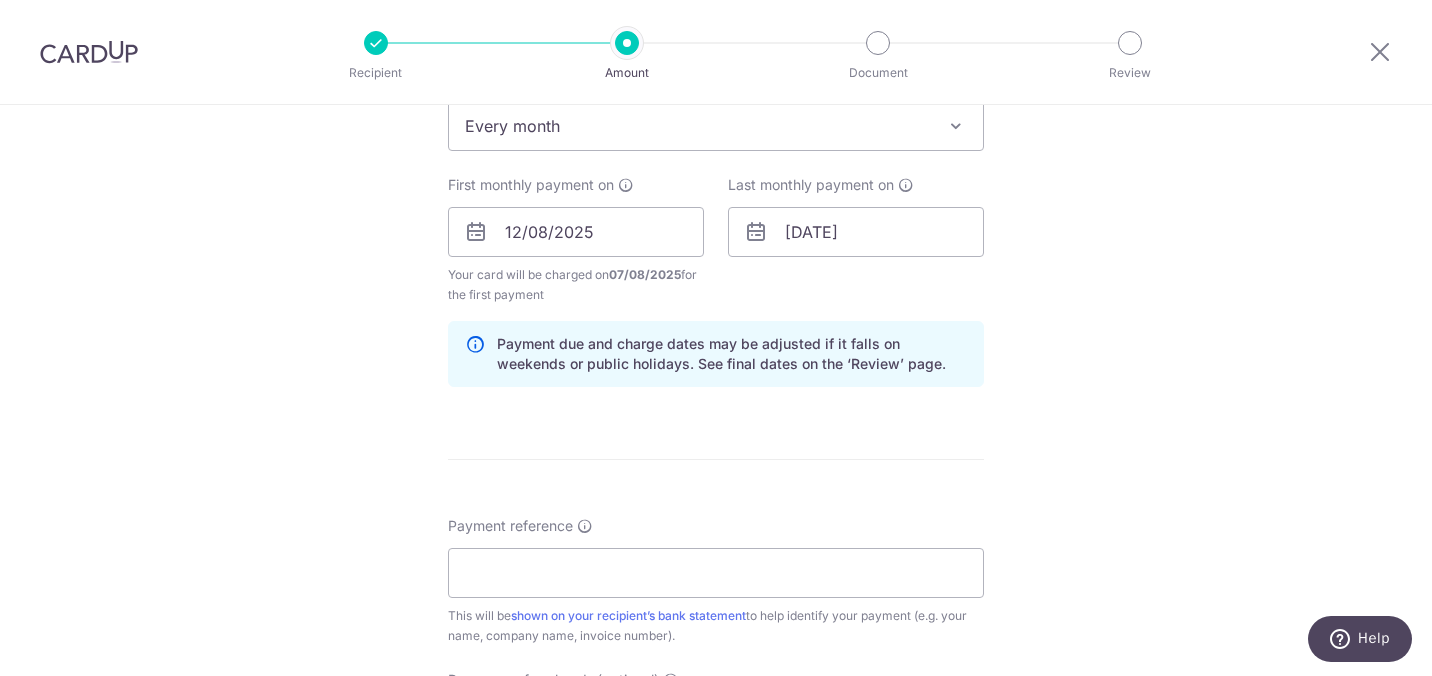 click on "Tell us more about your payment
Enter payment amount
SGD
291.03
291.03
Select Card
**** 1986
Add credit card
Your Cards
**** 1007
**** 2322
**** 1005
**** 1986
Secure 256-bit SSL
Text
New card details
Card" at bounding box center (716, 210) 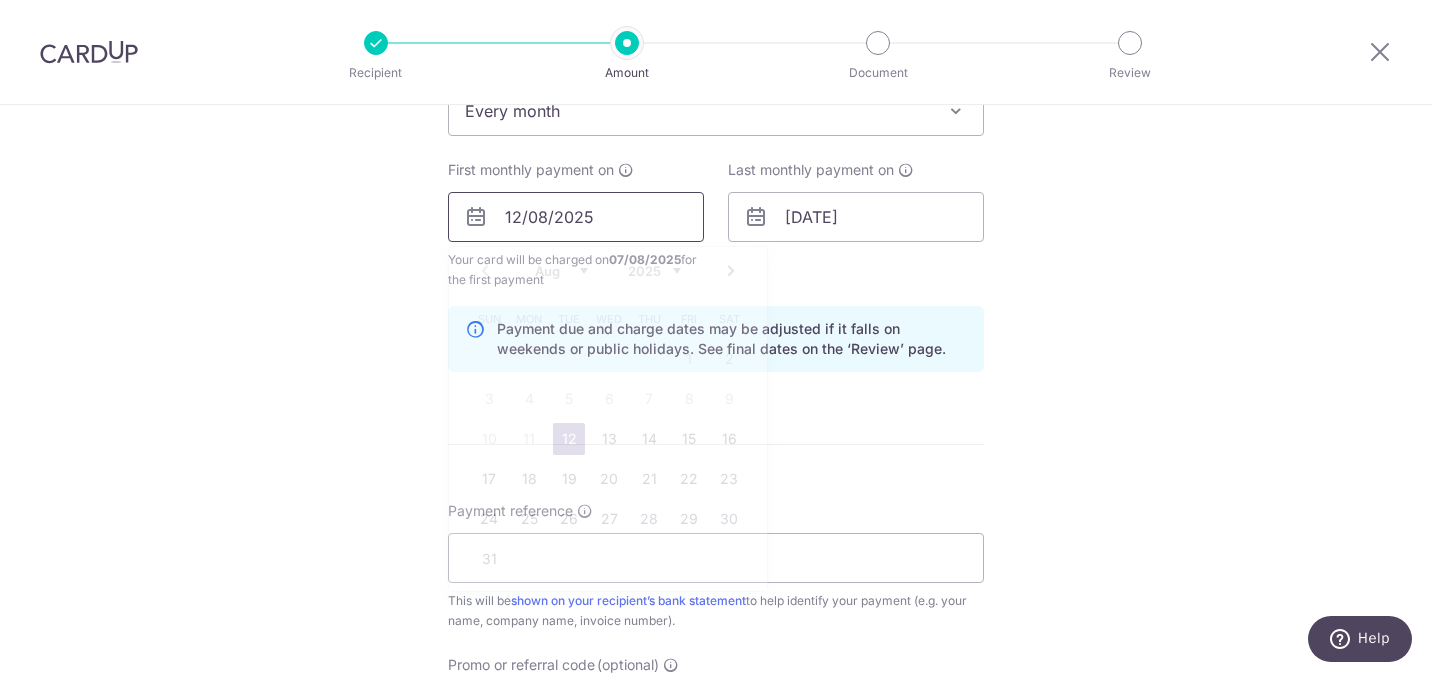 click on "12/08/2025" at bounding box center [576, 217] 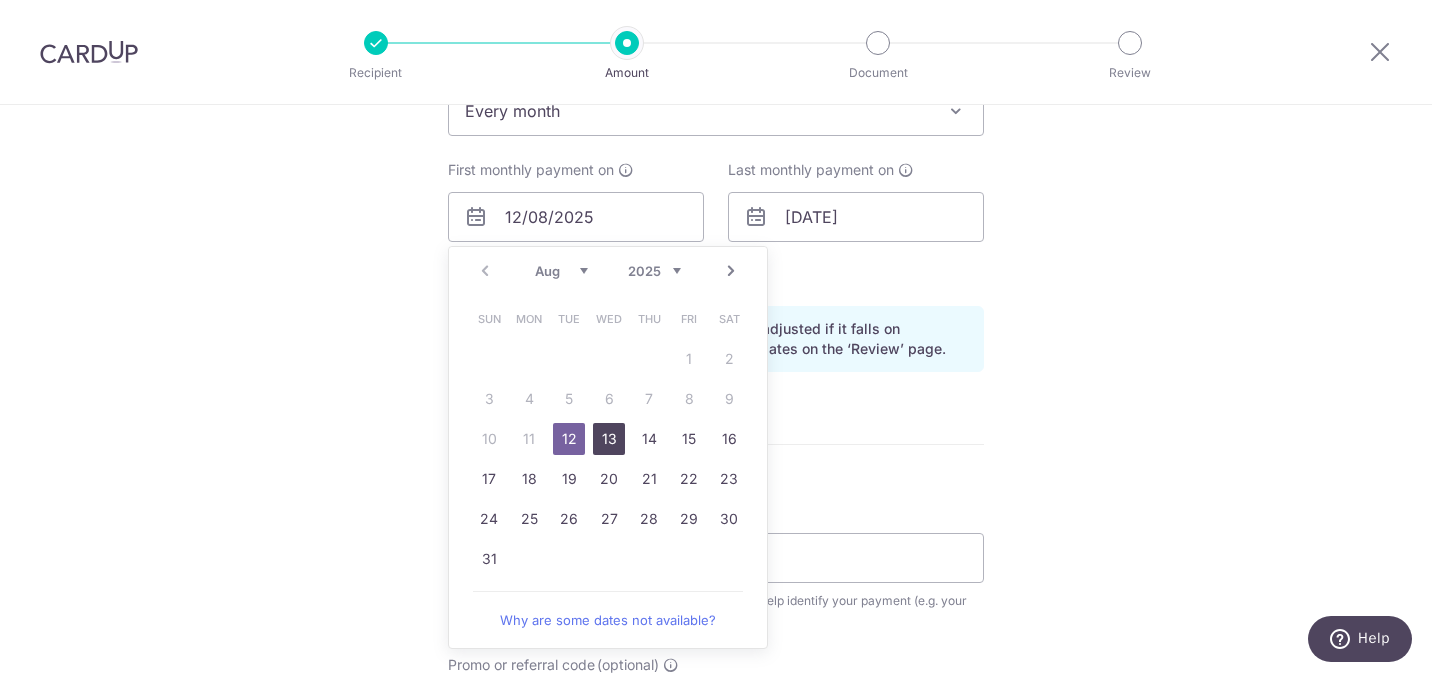 click on "13" at bounding box center [609, 439] 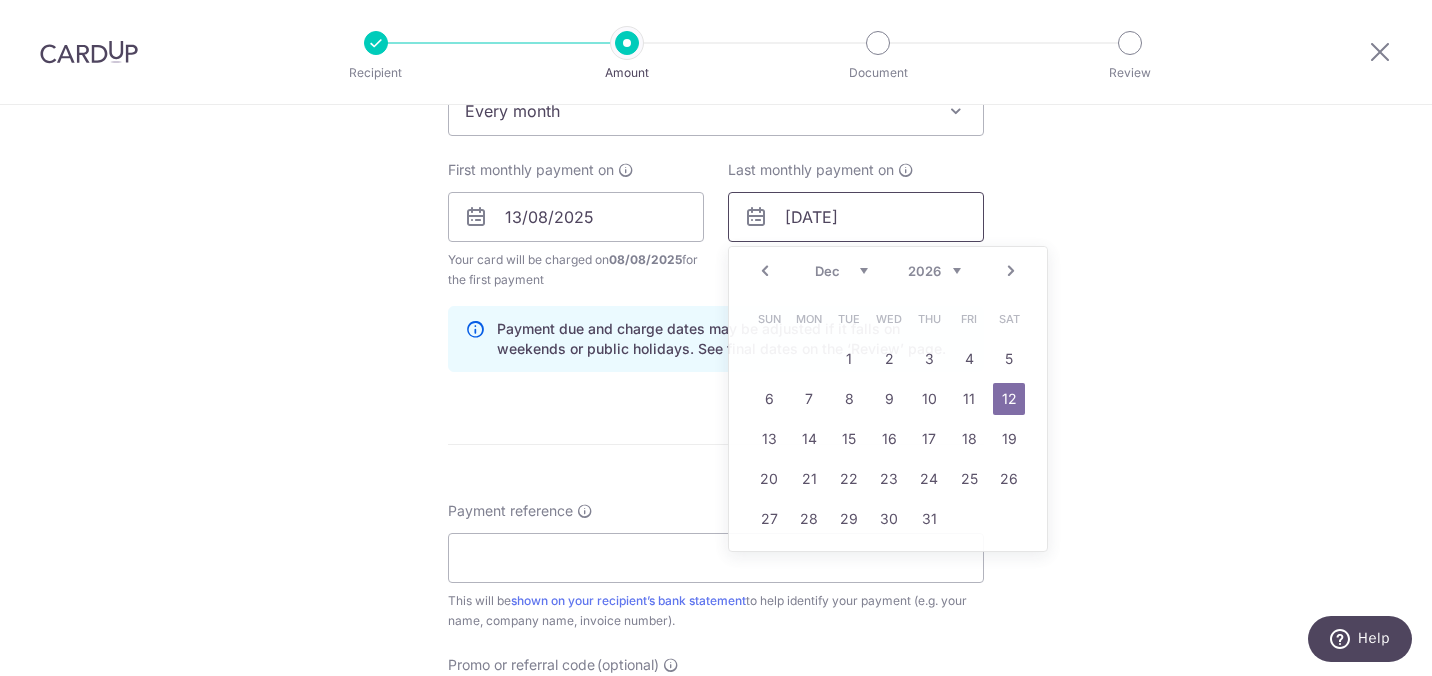 click on "12/12/2026" at bounding box center [856, 217] 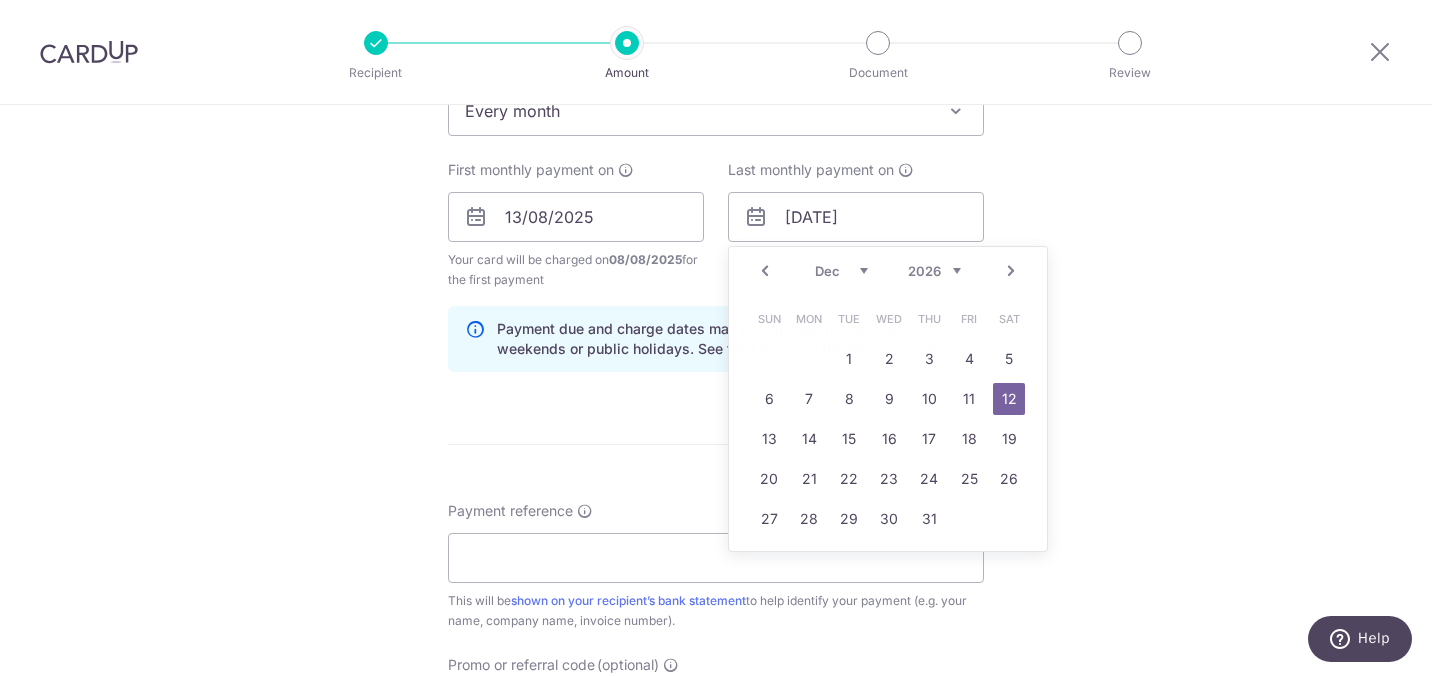 click on "Tell us more about your payment
Enter payment amount
SGD
291.03
291.03
Select Card
**** 1986
Add credit card
Your Cards
**** 1007
**** 2322
**** 1005
**** 1986
Secure 256-bit SSL
Text
New card details
Card" at bounding box center [716, 195] 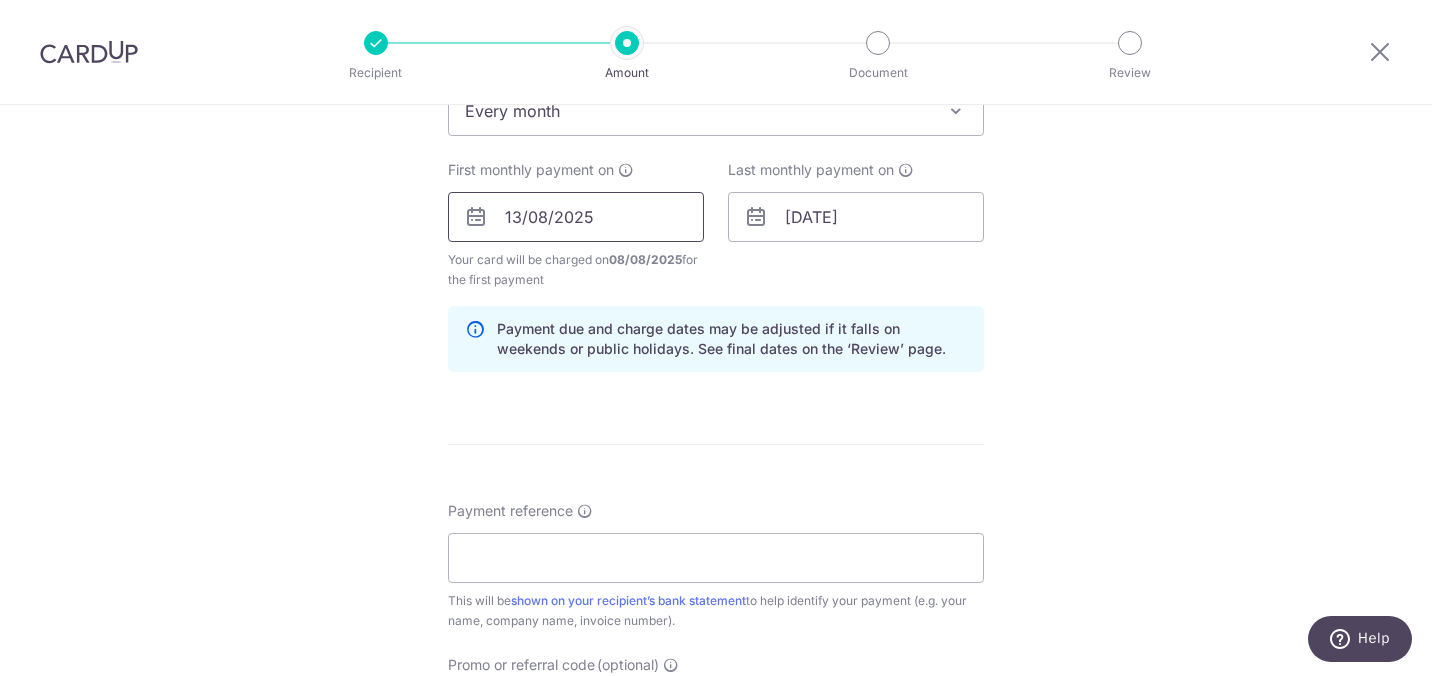 click on "13/08/2025" at bounding box center (576, 217) 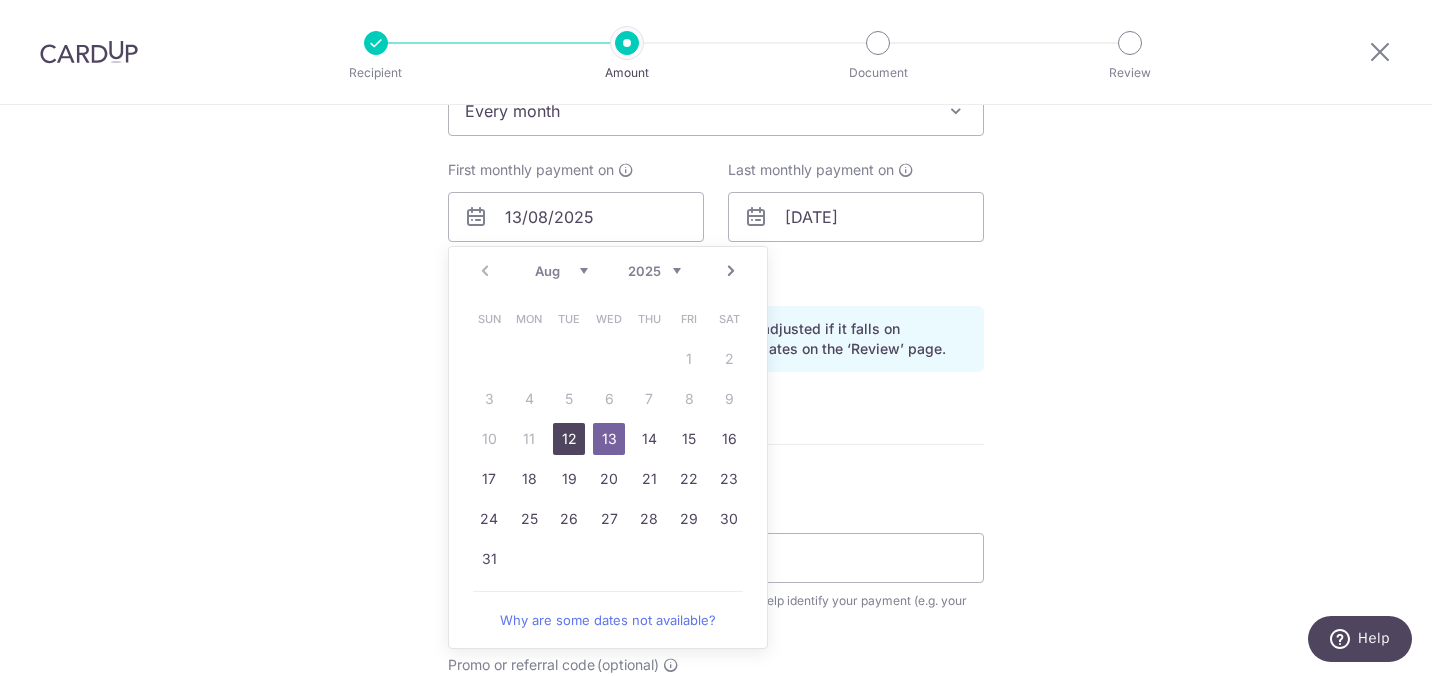 click on "12" at bounding box center [569, 439] 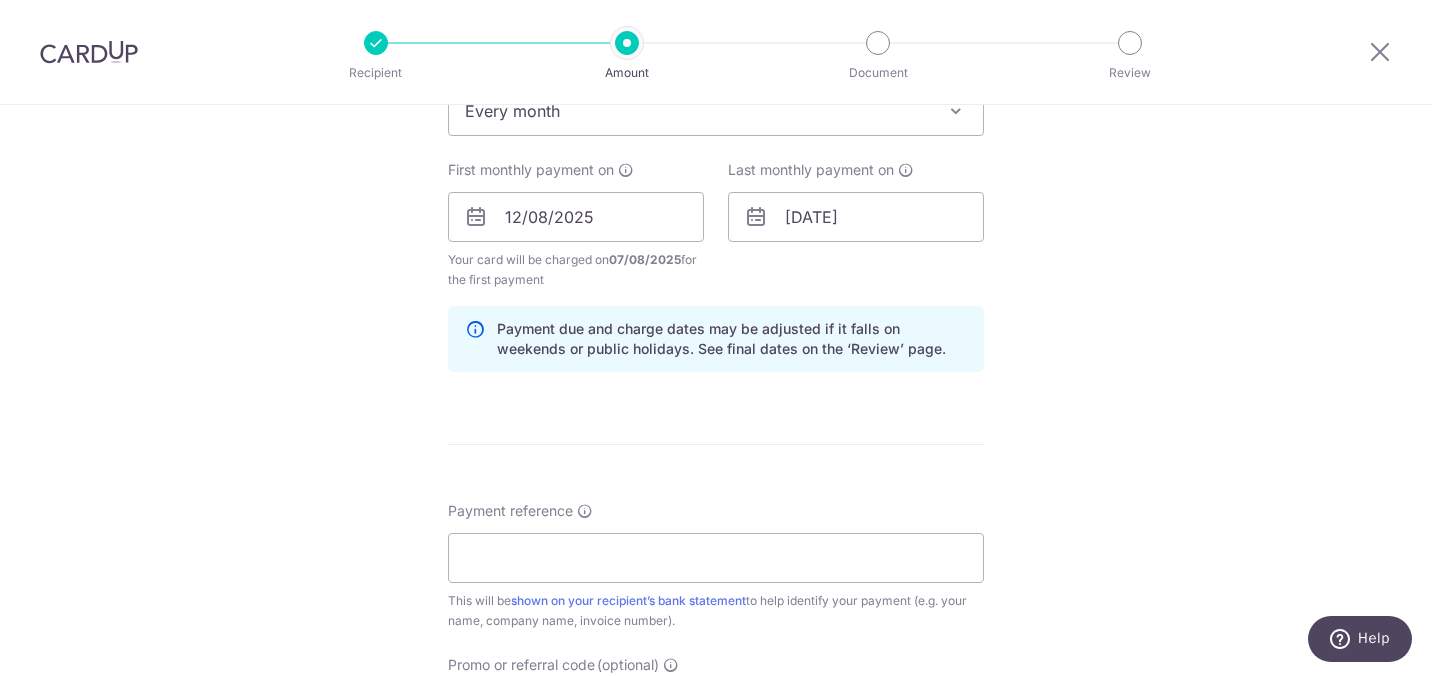 click on "Enter payment amount
SGD
291.03
291.03
Select Card
**** 1986
Add credit card
Your Cards
**** 1007
**** 2322
**** 1005
**** 1986
Secure 256-bit SSL
Text
New card details
Card" at bounding box center [716, 214] 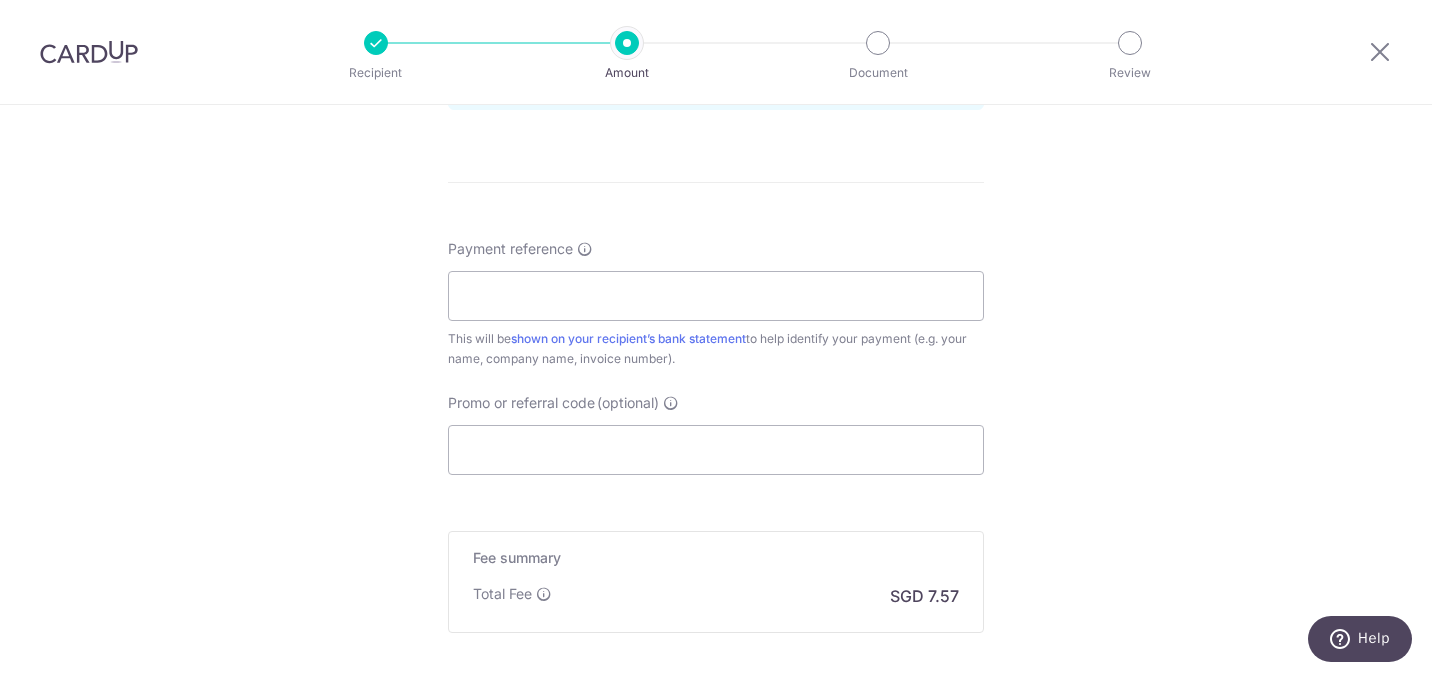 scroll, scrollTop: 1186, scrollLeft: 0, axis: vertical 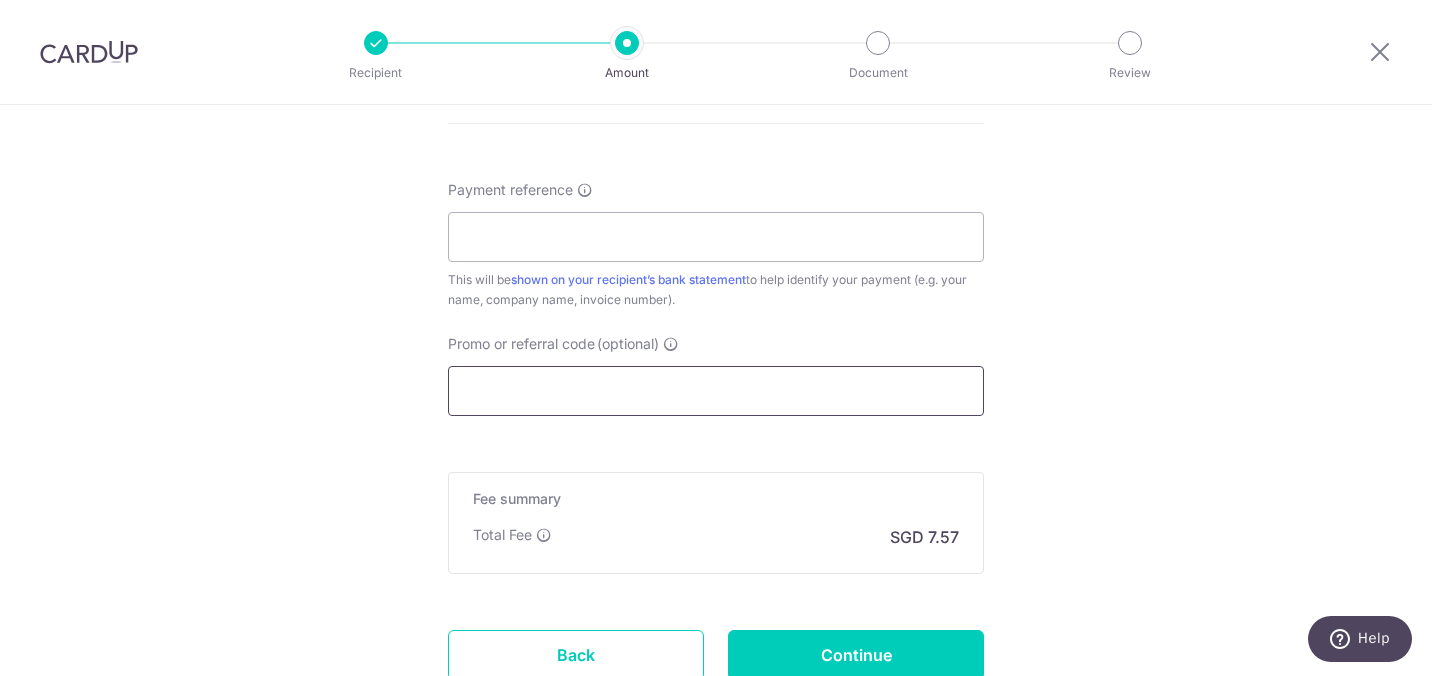 click on "Promo or referral code
(optional)" at bounding box center (716, 391) 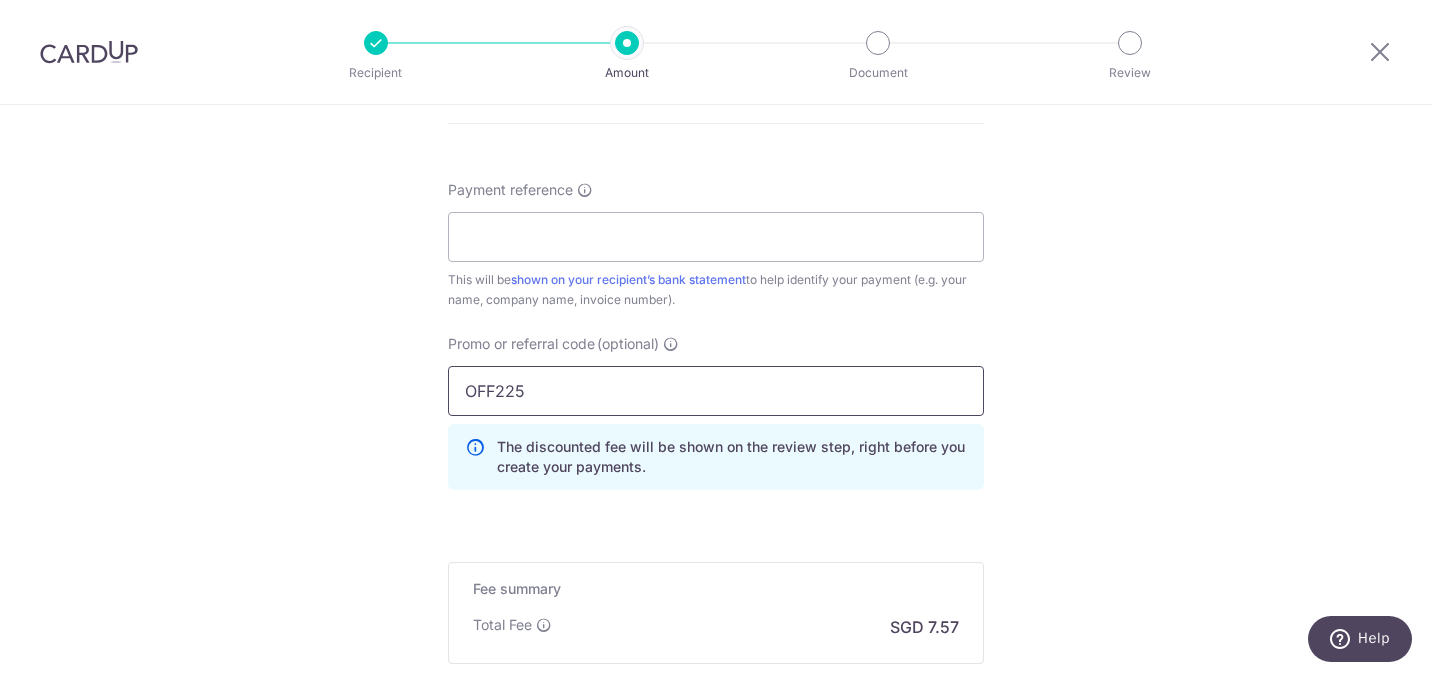 type on "OFF225" 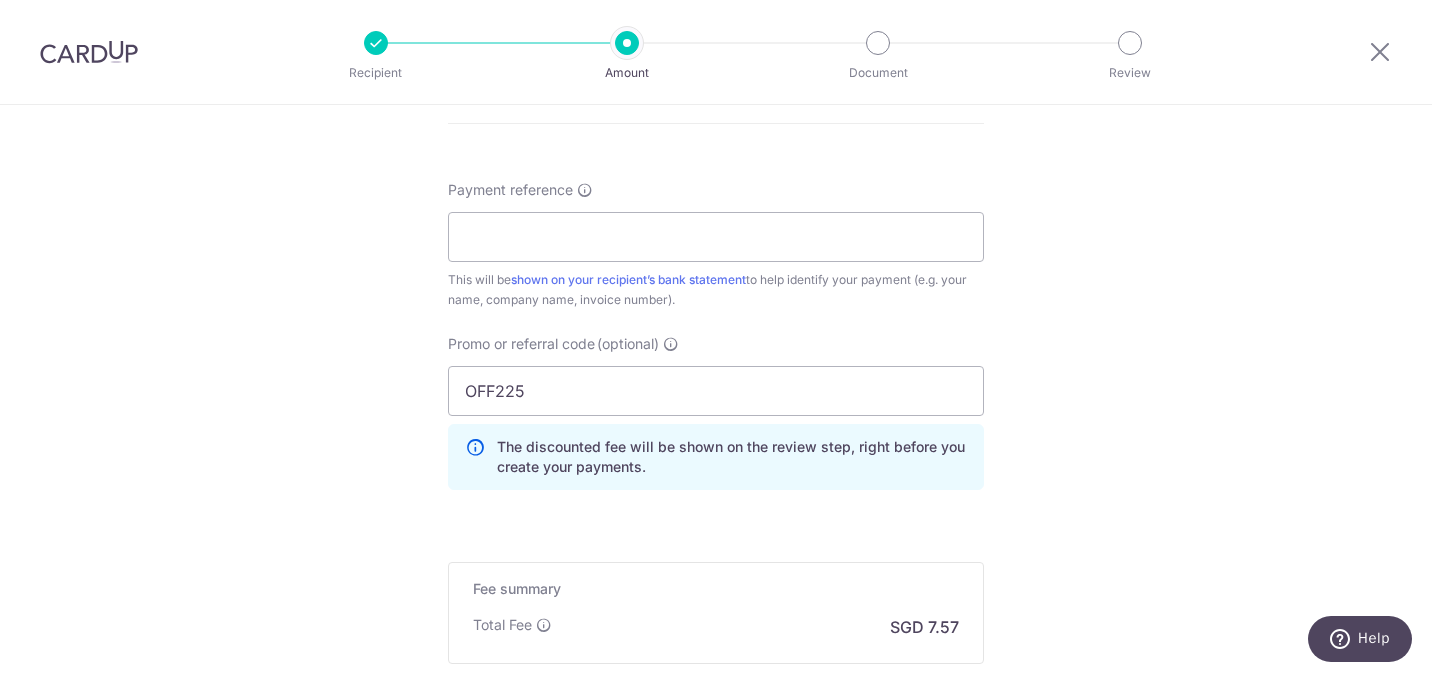 click on "Payment reference
This will be  shown on your recipient’s bank statement  to help identify your payment (e.g. your name, company name, invoice number).
Promo or referral code
(optional)
OFF225
The discounted fee will be shown on the review step, right before you create your payments.
Add" at bounding box center (716, 343) 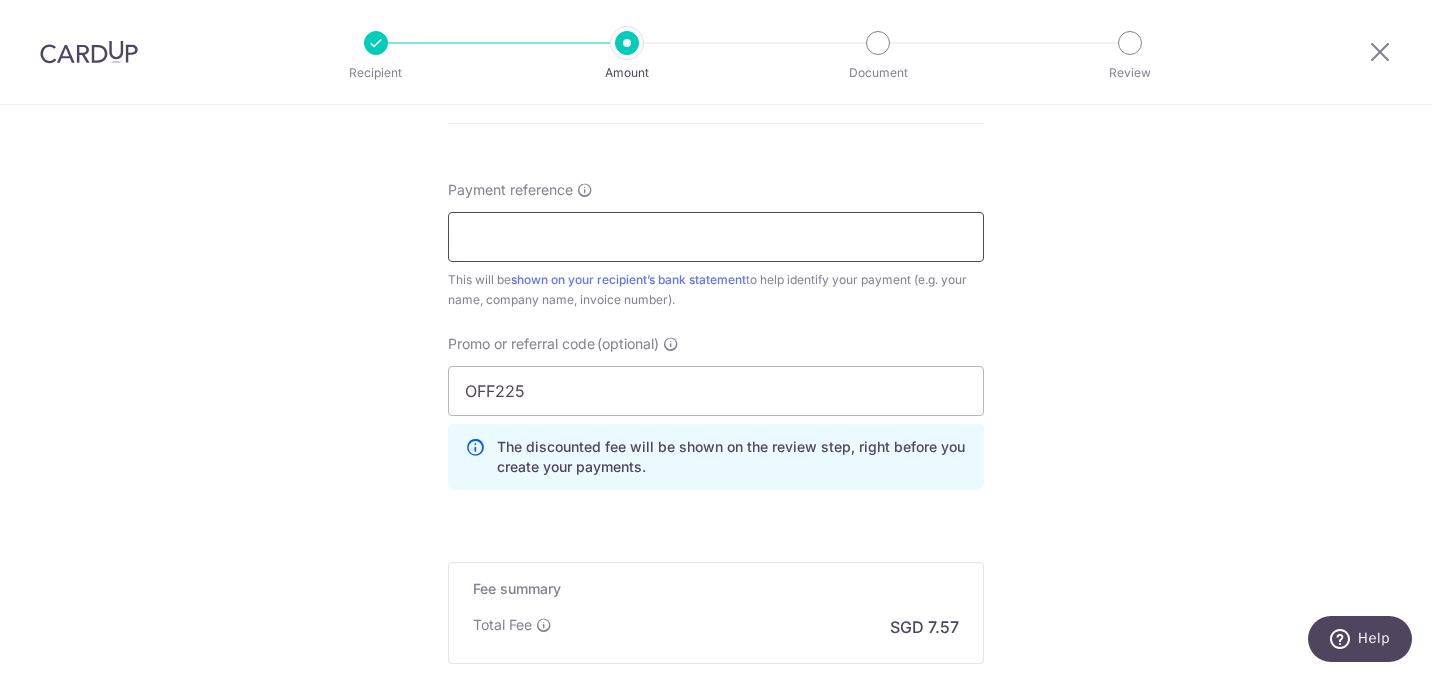 click on "Payment reference" at bounding box center [716, 237] 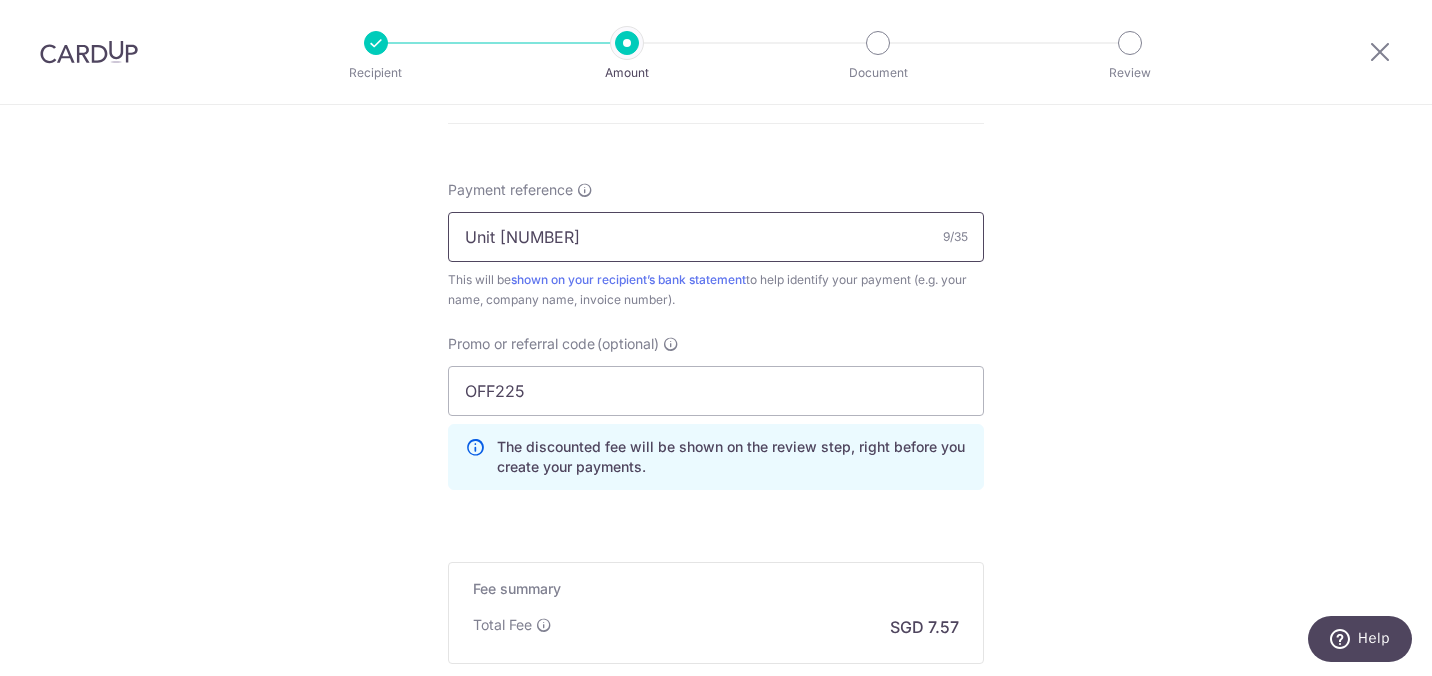 type on "Unit 6025" 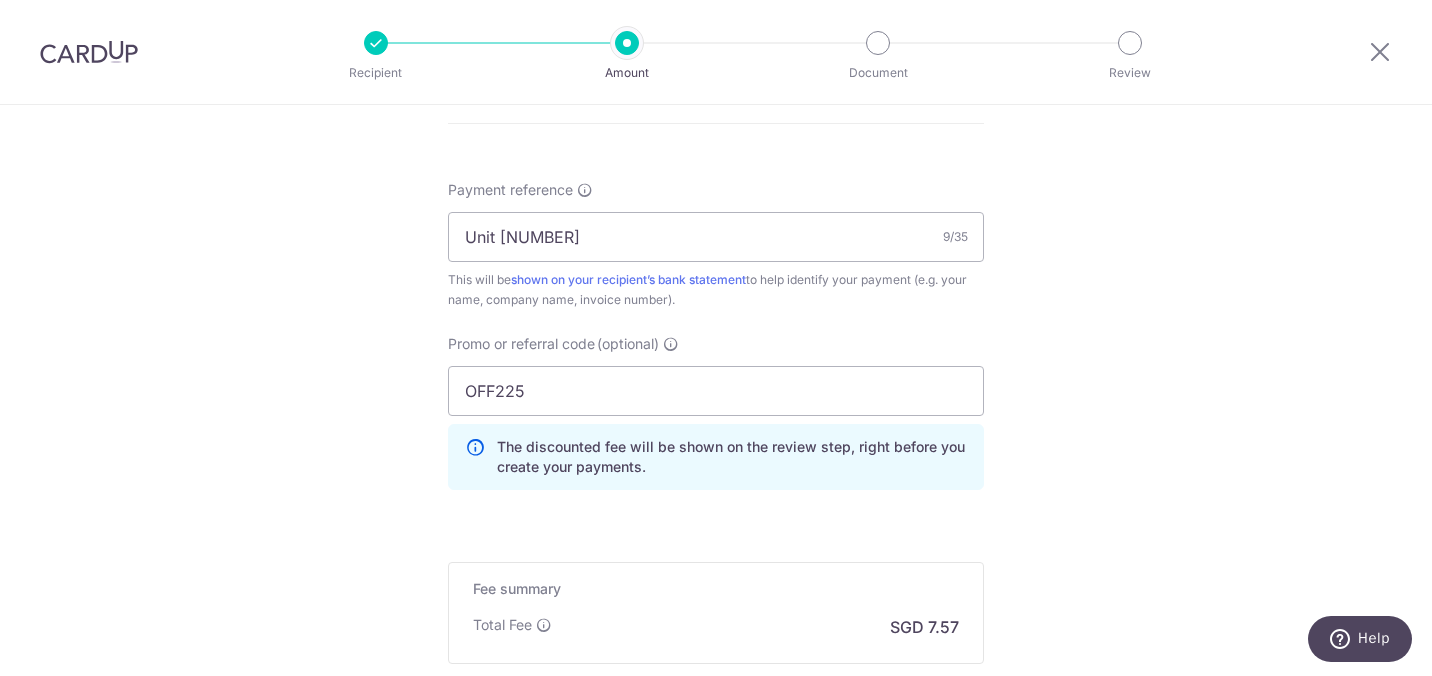 click on "Tell us more about your payment
Enter payment amount
SGD
291.03
291.03
Select Card
**** 1986
Add credit card
Your Cards
**** 1007
**** 2322
**** 1005
**** 1986
Secure 256-bit SSL
Text
New card details
Card" at bounding box center (716, -81) 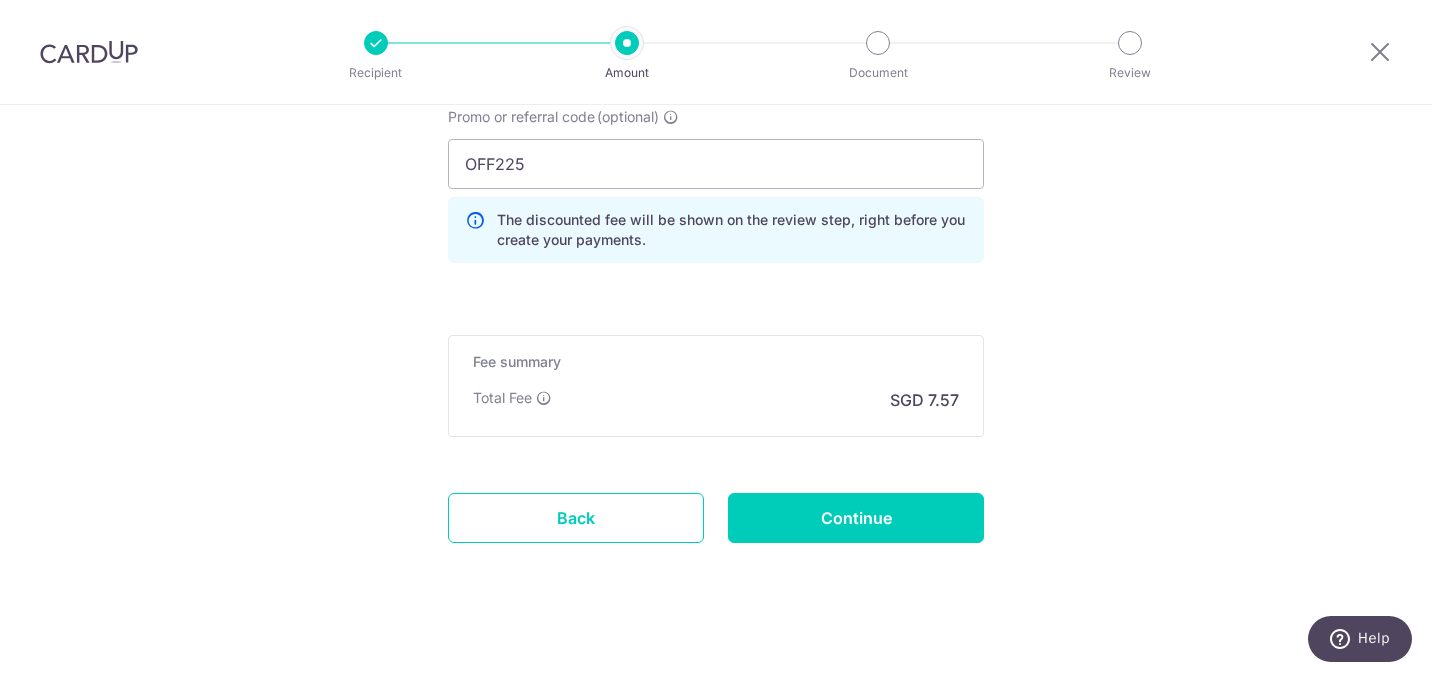 scroll, scrollTop: 1430, scrollLeft: 0, axis: vertical 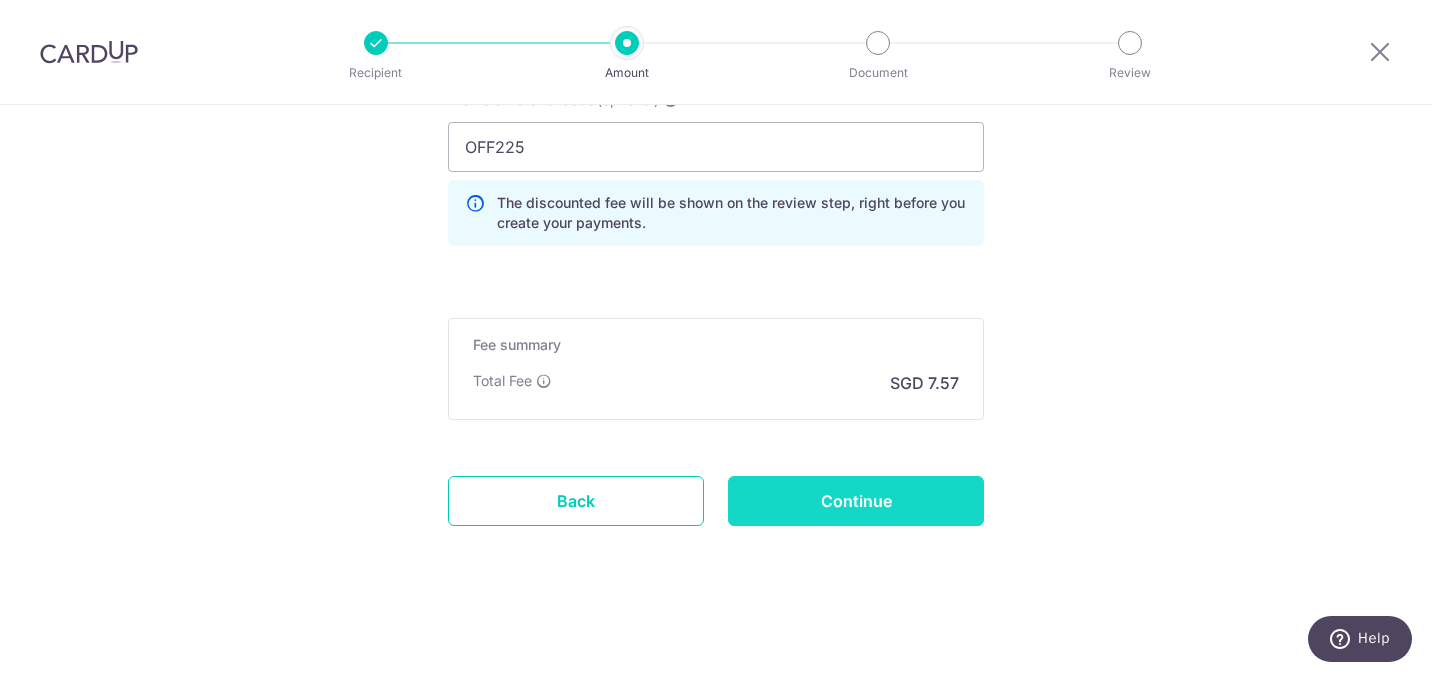 click on "Continue" at bounding box center (856, 501) 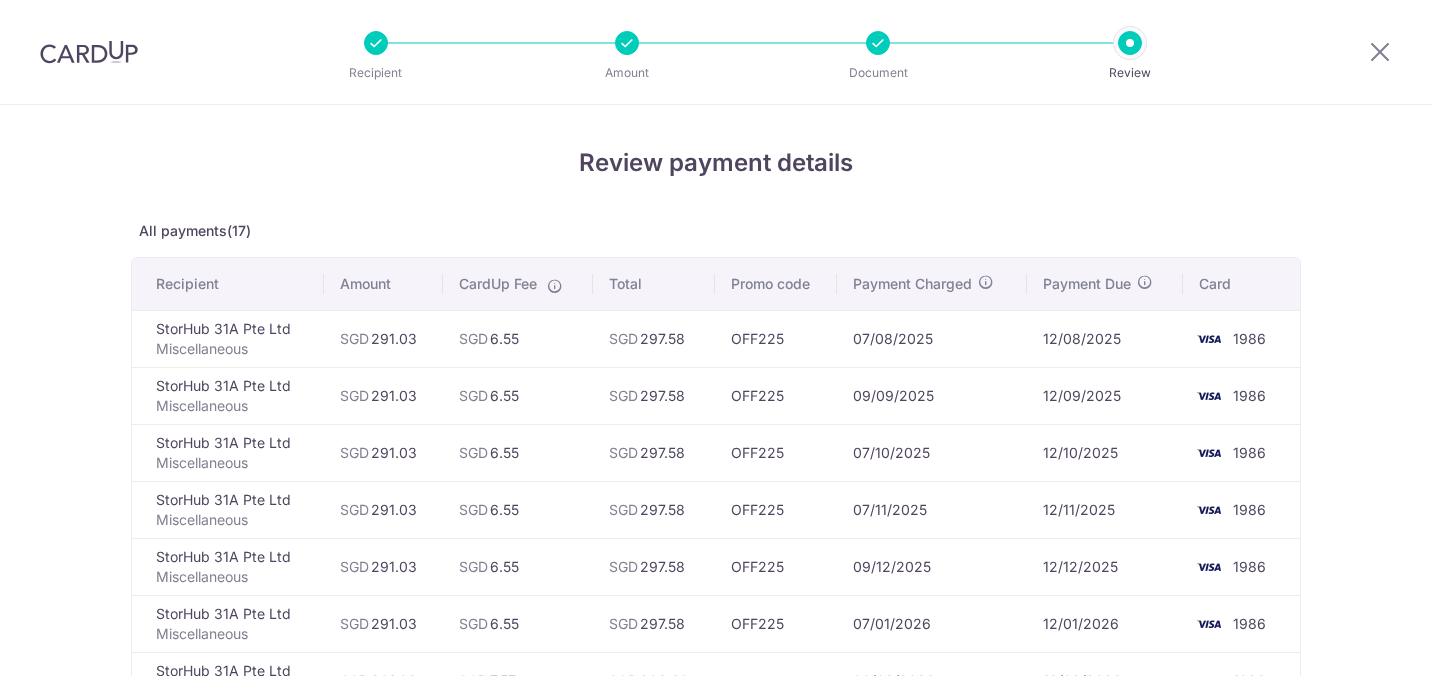 scroll, scrollTop: 0, scrollLeft: 0, axis: both 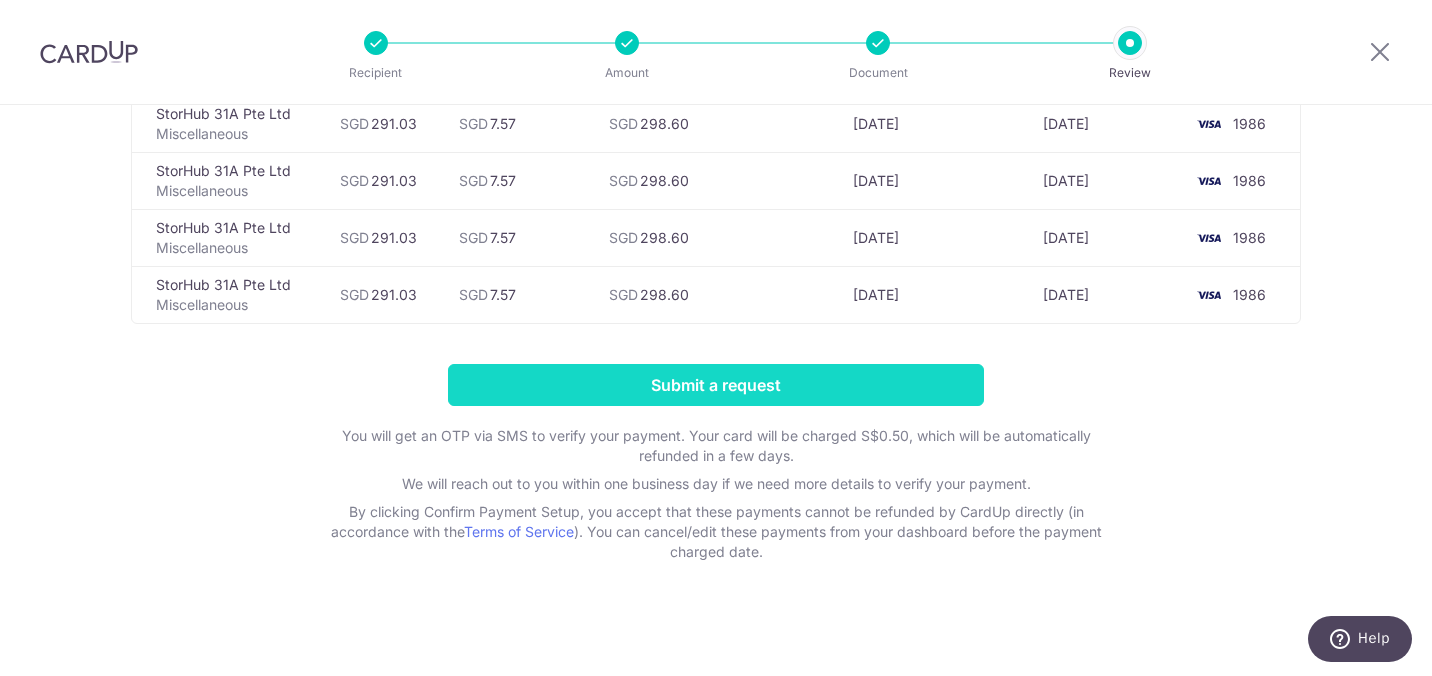 click on "Submit a request" at bounding box center [716, 385] 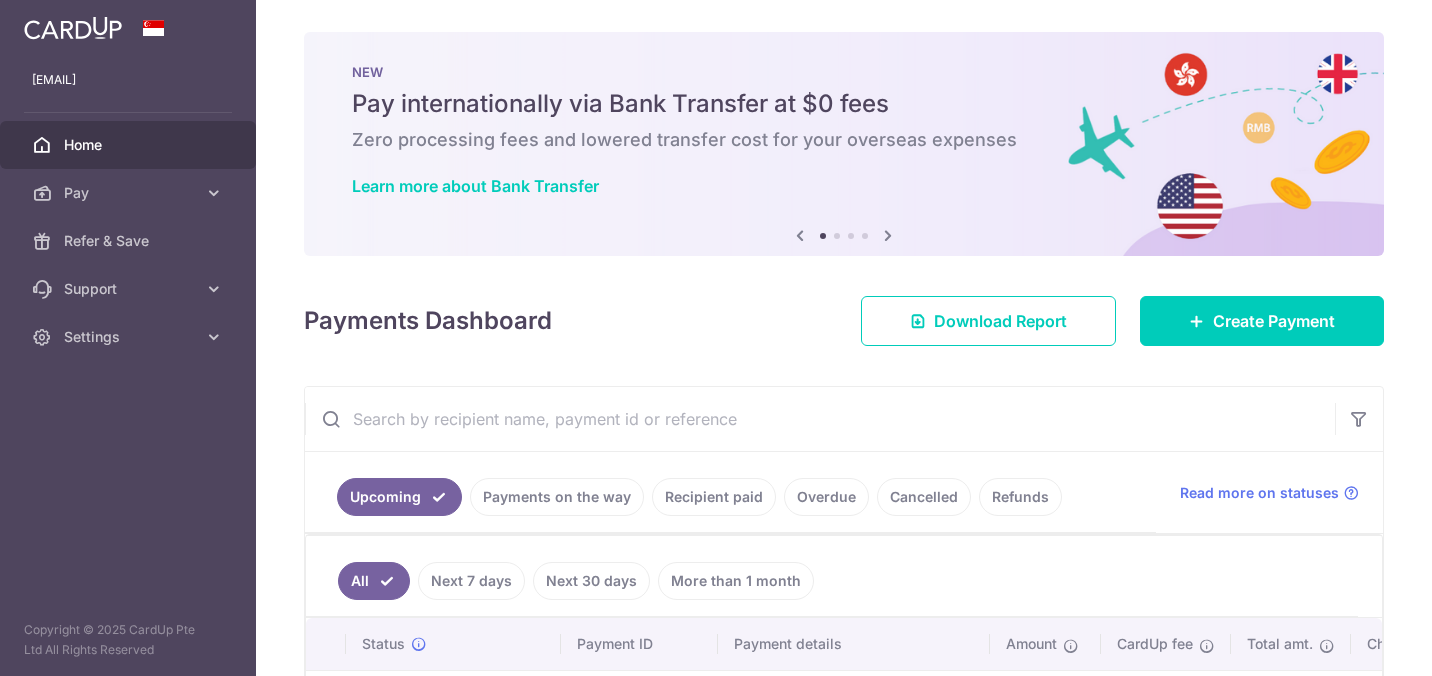 scroll, scrollTop: 0, scrollLeft: 0, axis: both 